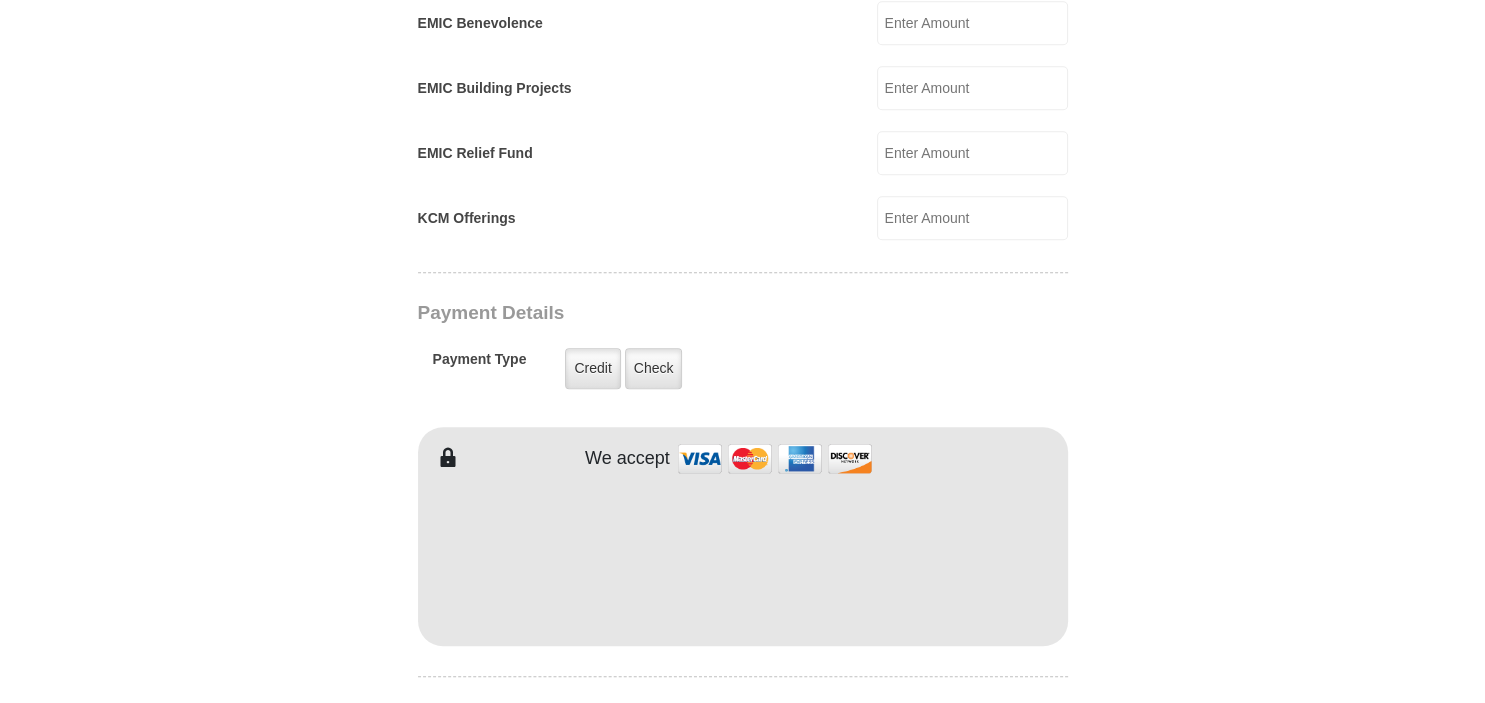 scroll, scrollTop: 1372, scrollLeft: 0, axis: vertical 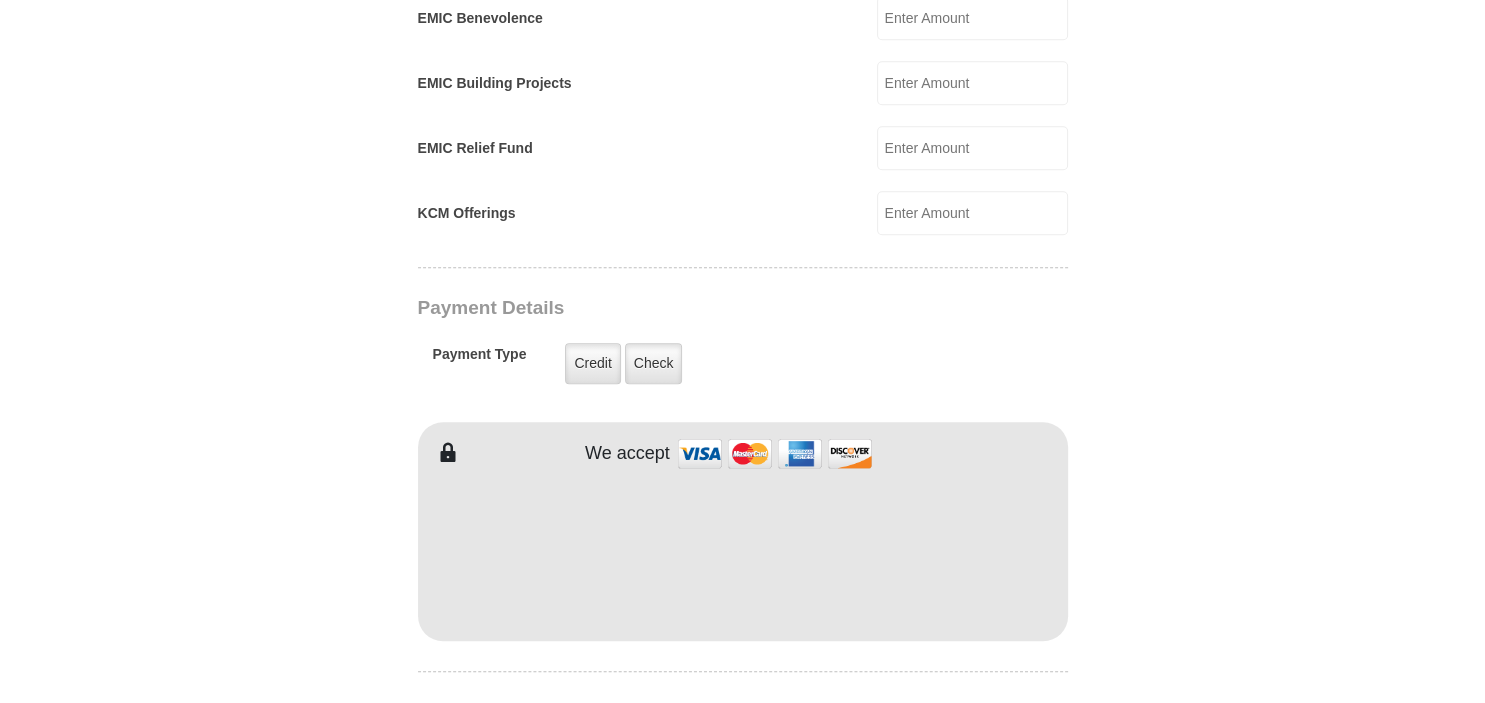 click at bounding box center (775, 453) 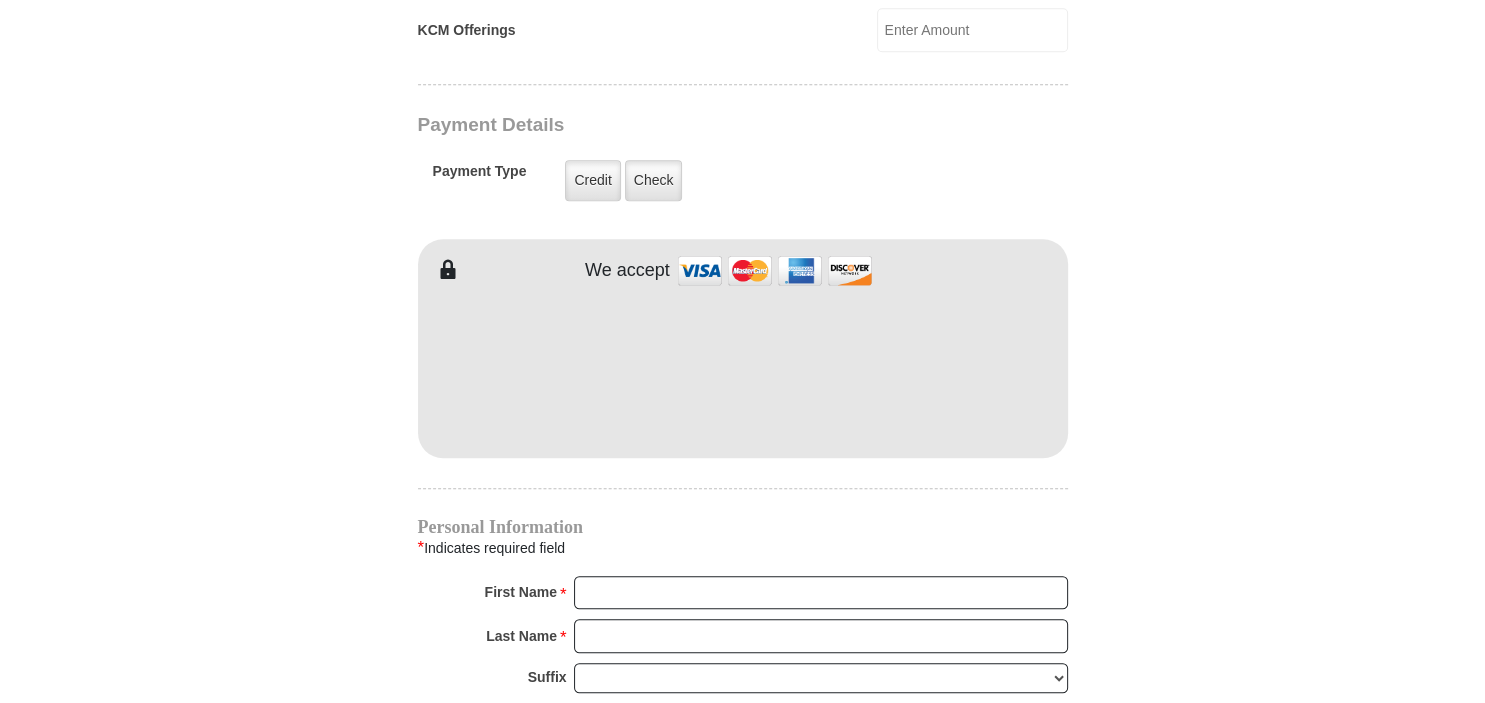 scroll, scrollTop: 1584, scrollLeft: 0, axis: vertical 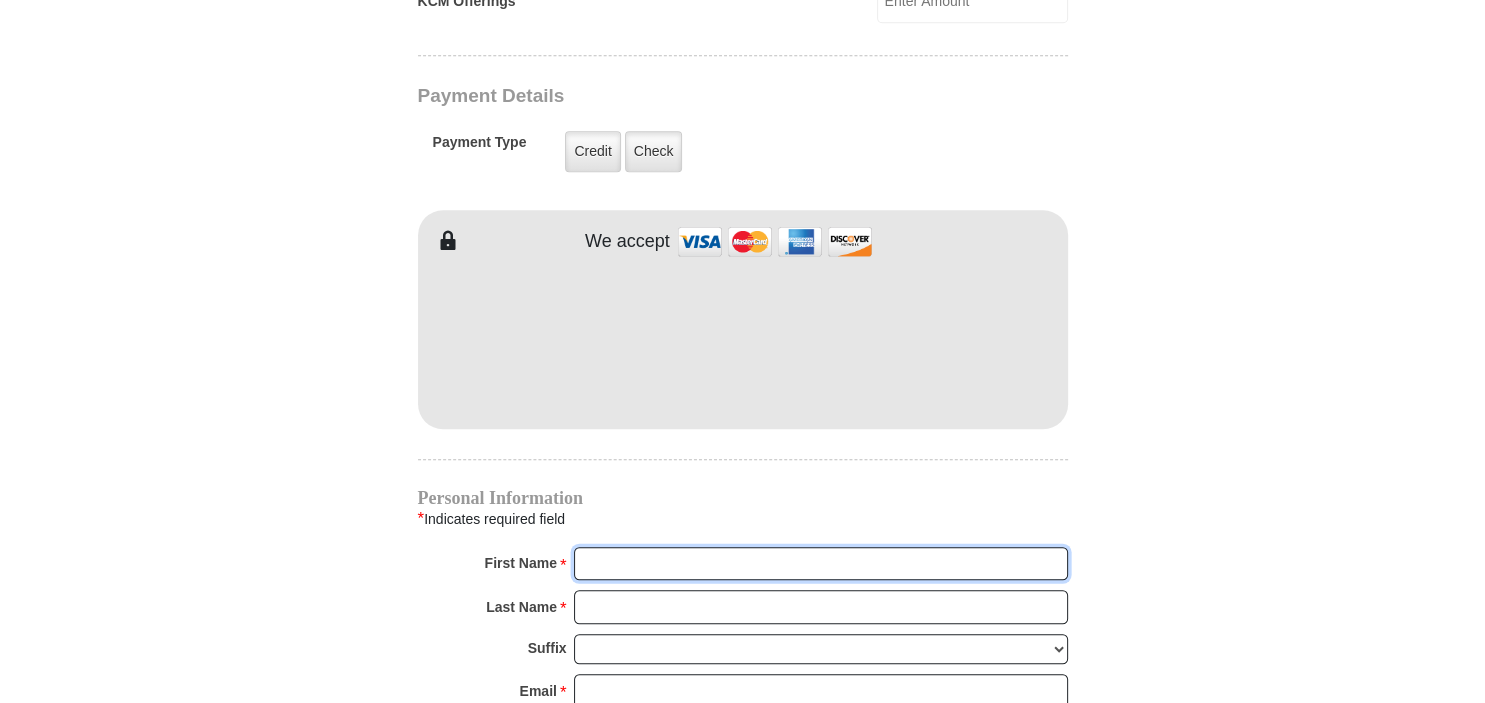 click on "First Name
*" at bounding box center [821, 564] 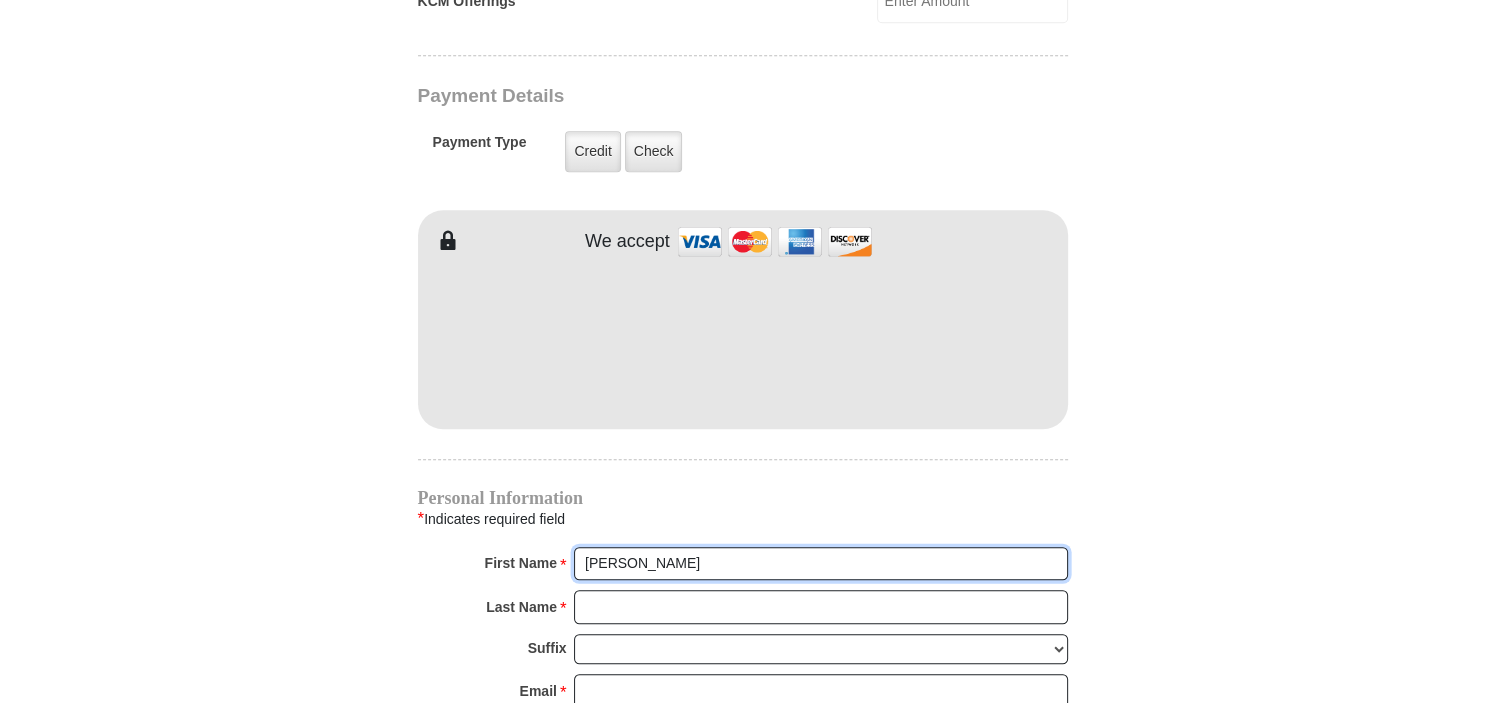 type on "[PERSON_NAME]" 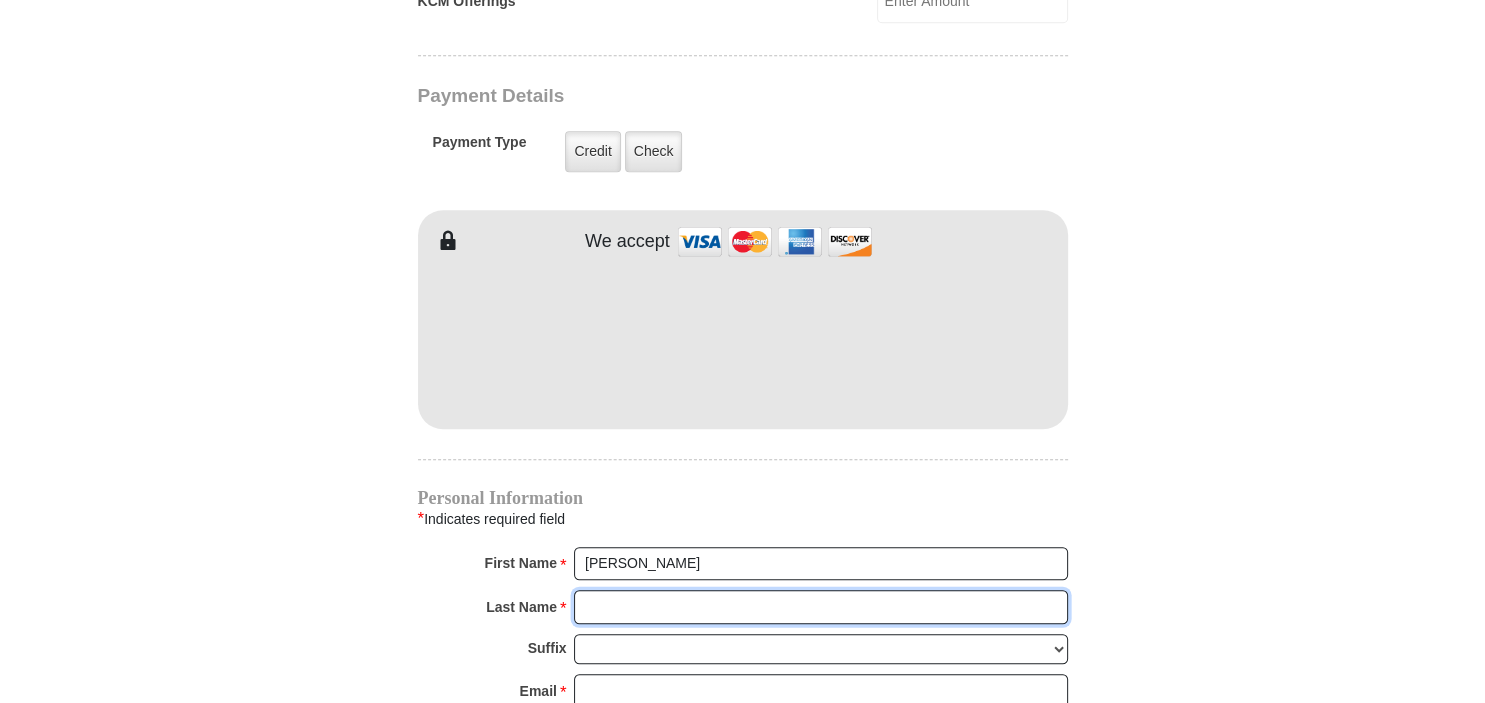 click on "Last Name
*" at bounding box center [821, 607] 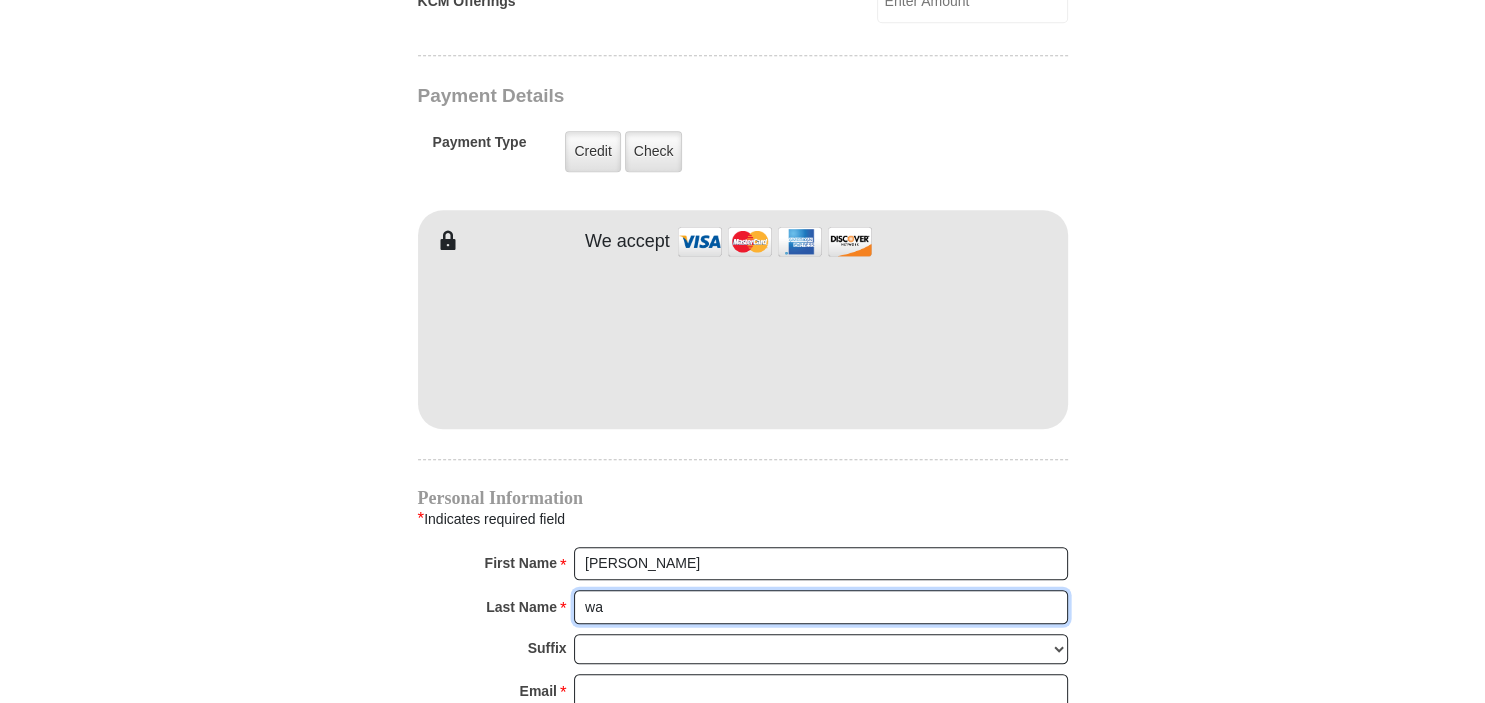 type on "wa" 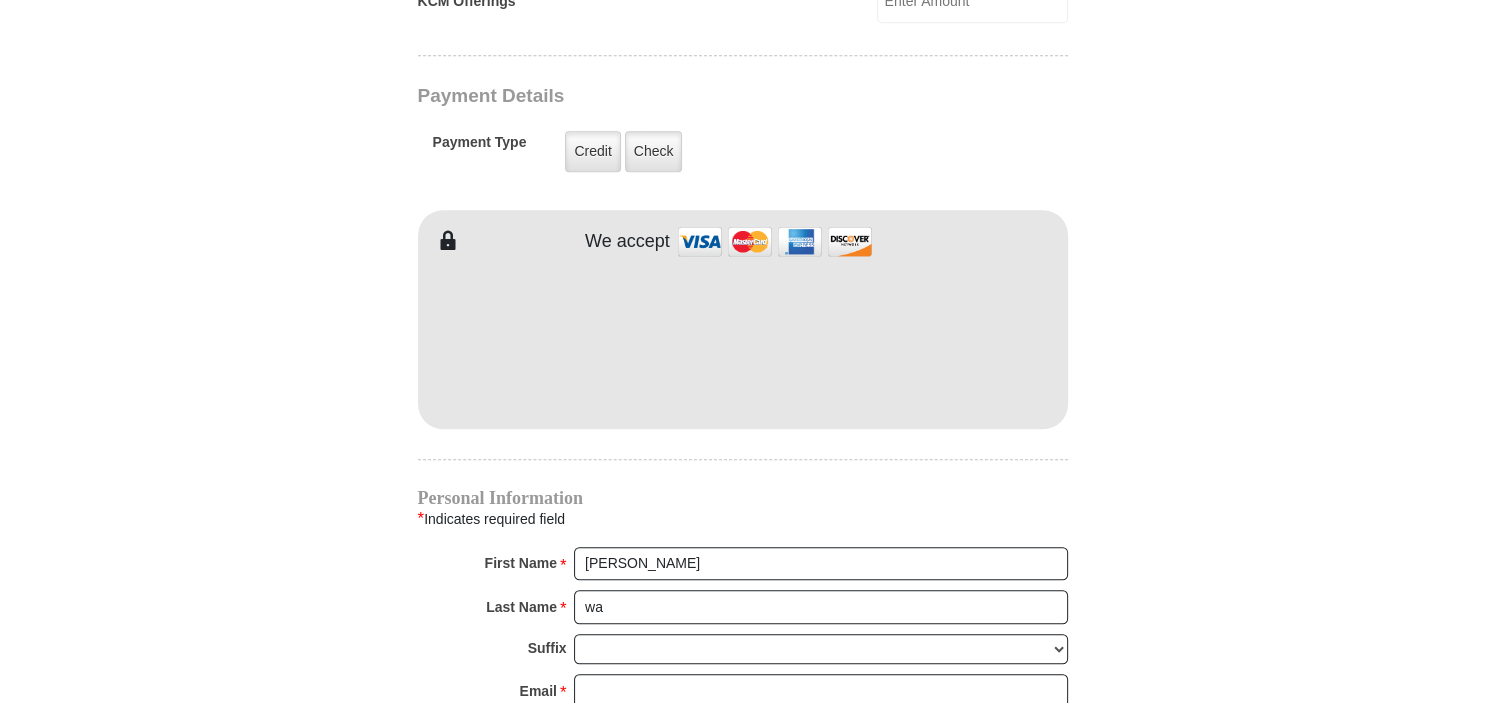 type on "32Preble Stree" 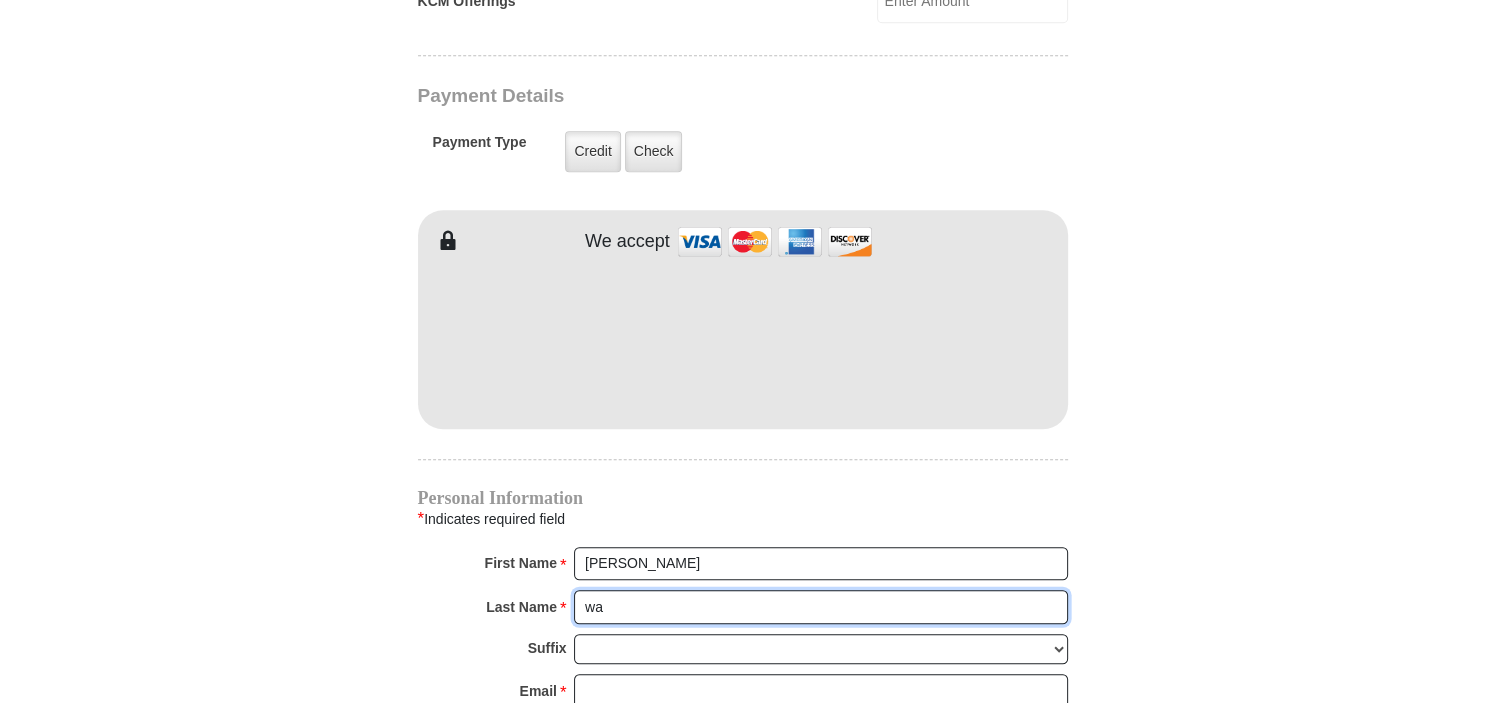 type on "[PERSON_NAME]" 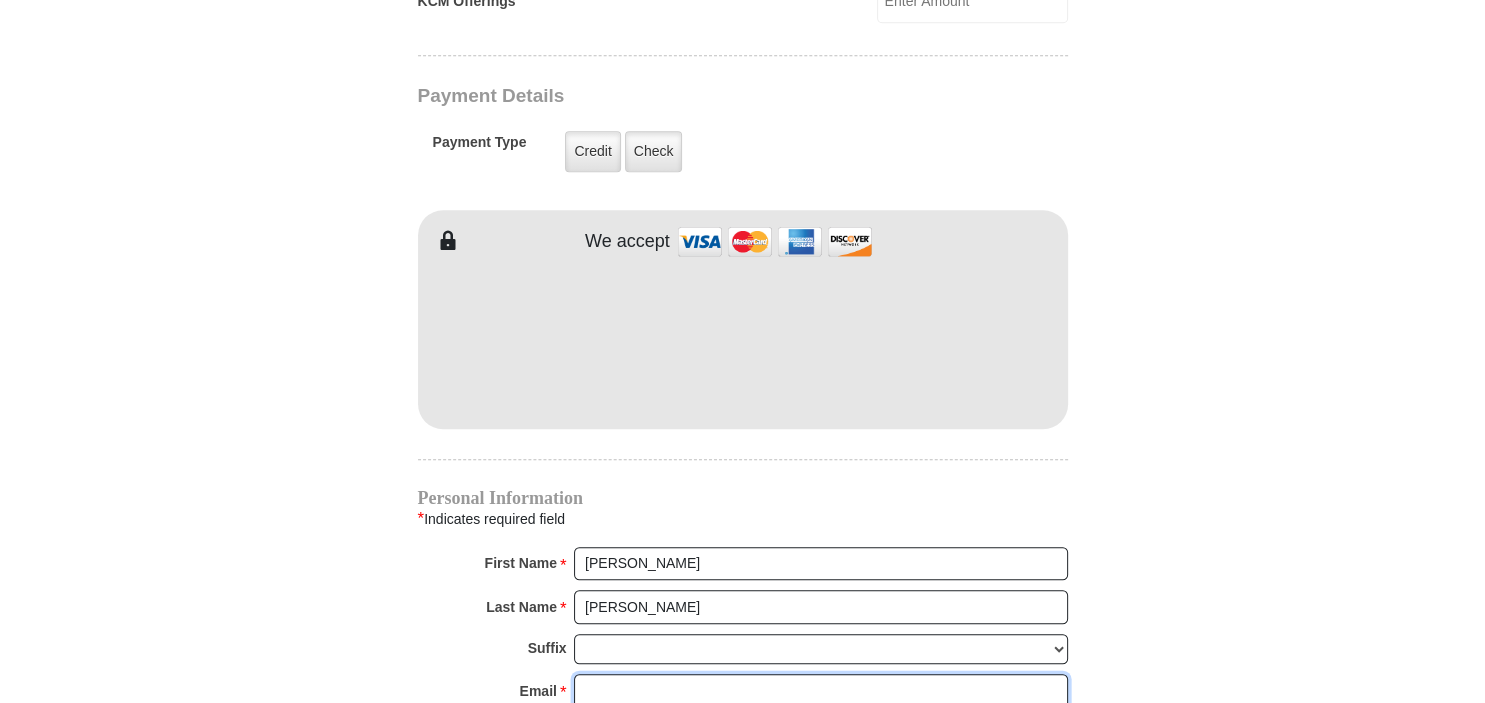 type on "[EMAIL_ADDRESS][DOMAIN_NAME]" 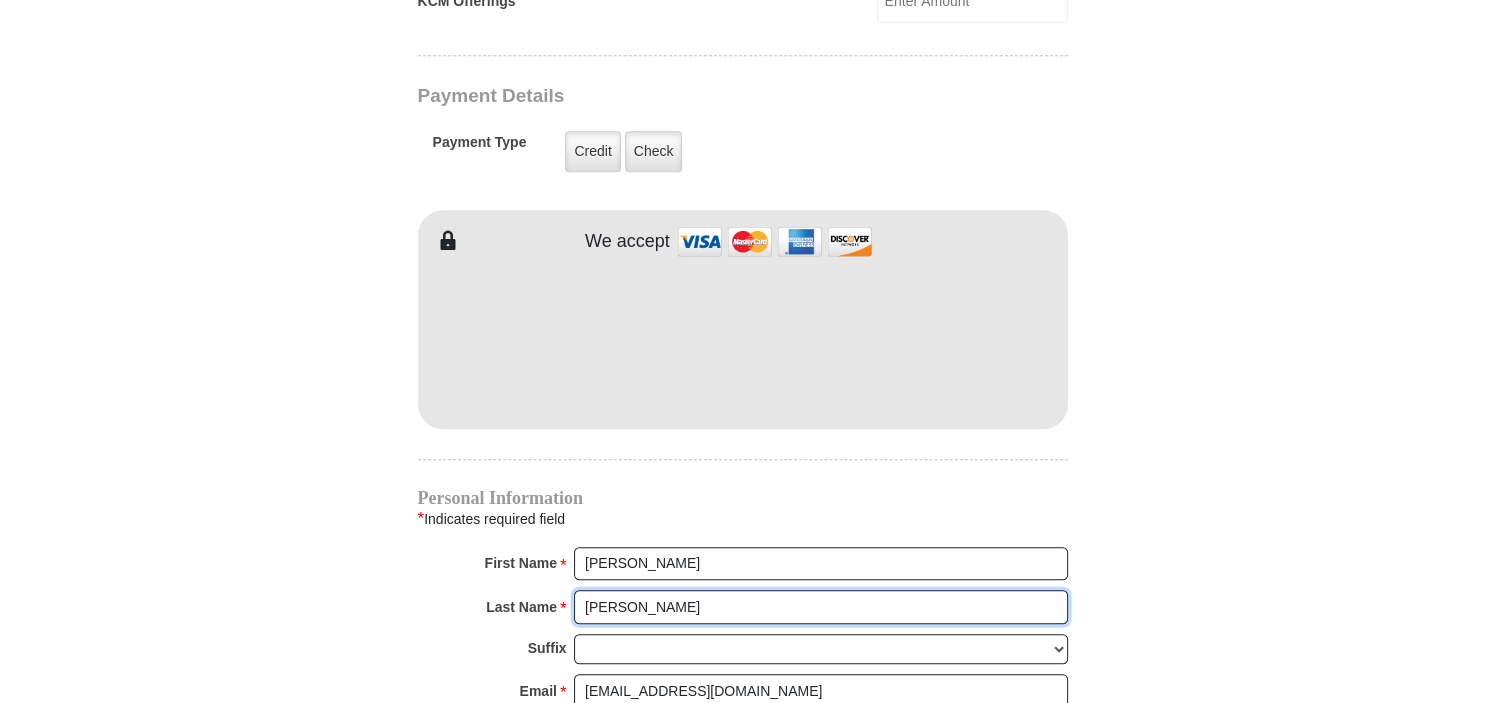 type on "32Preble Stree" 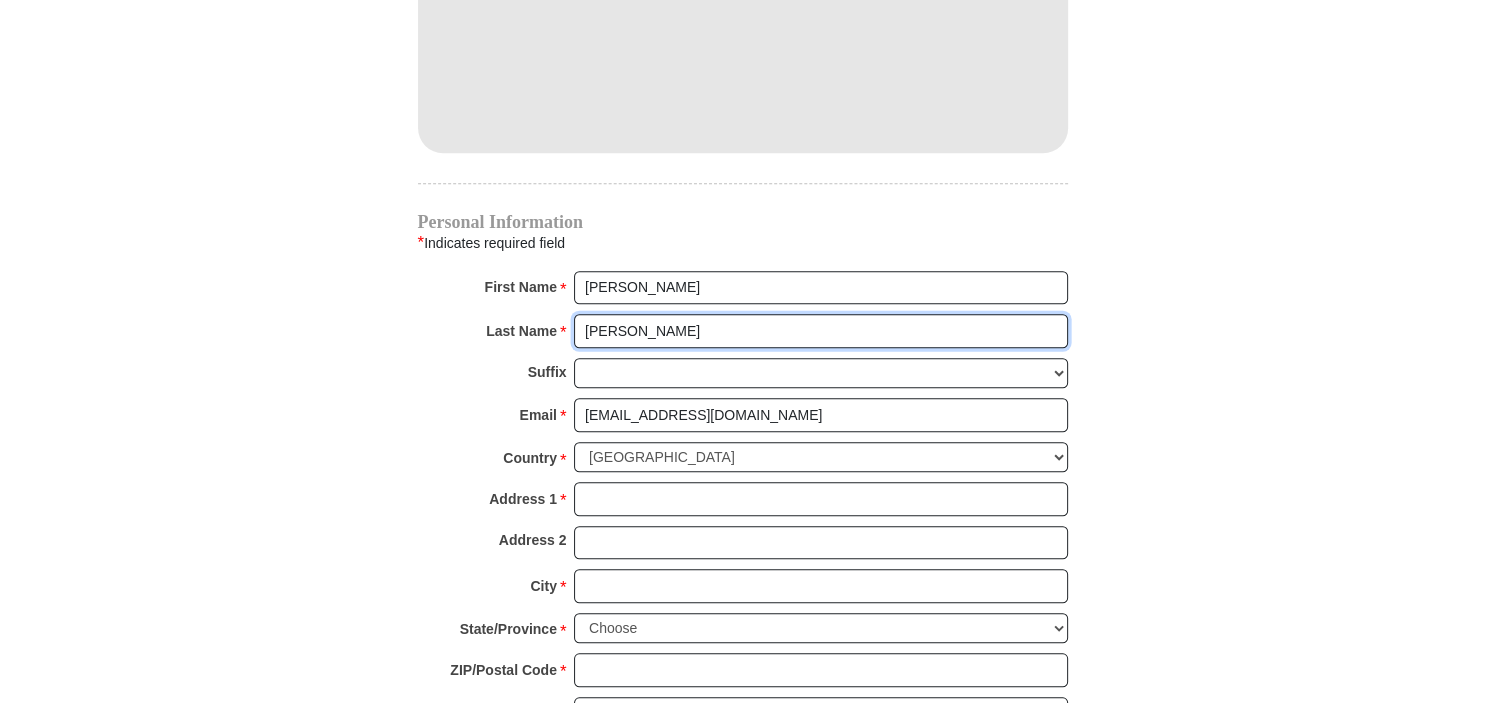 scroll, scrollTop: 1900, scrollLeft: 0, axis: vertical 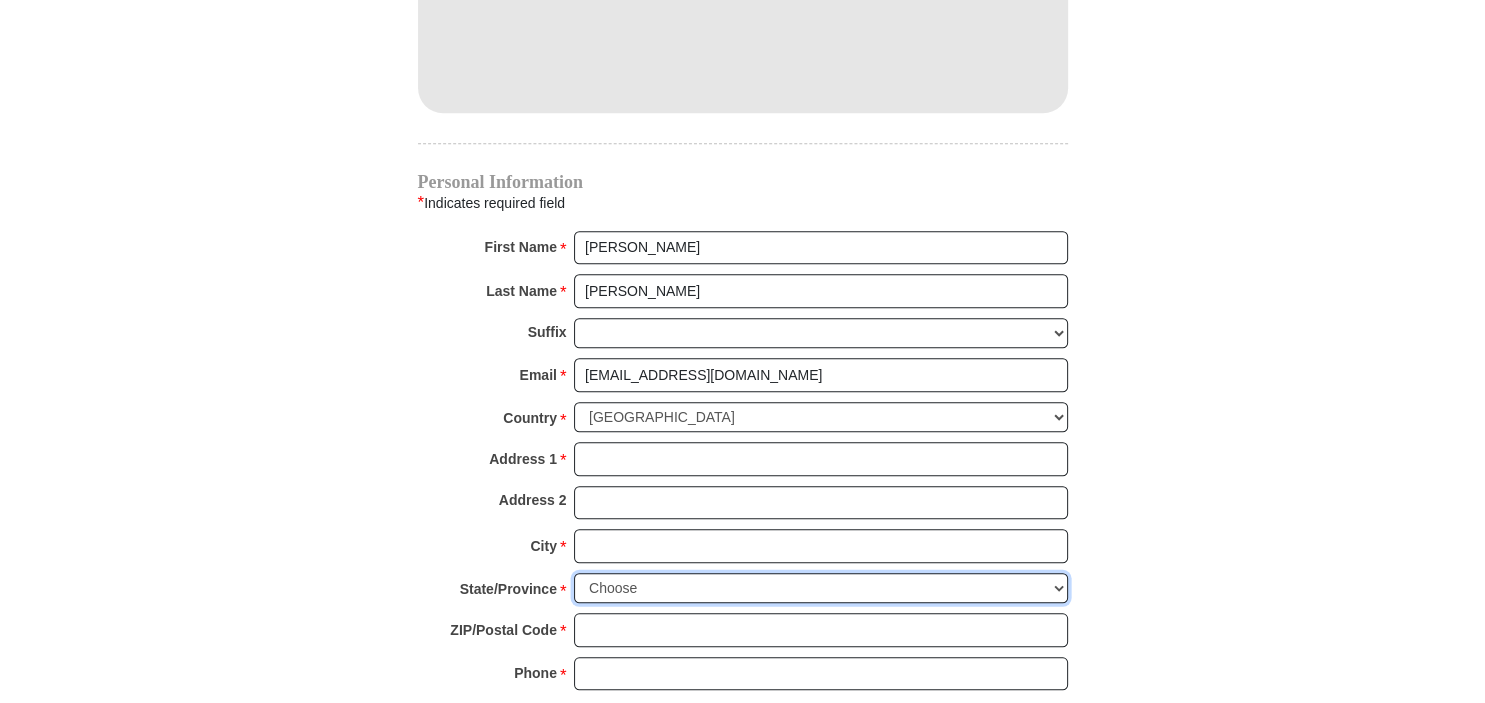 select on "ME" 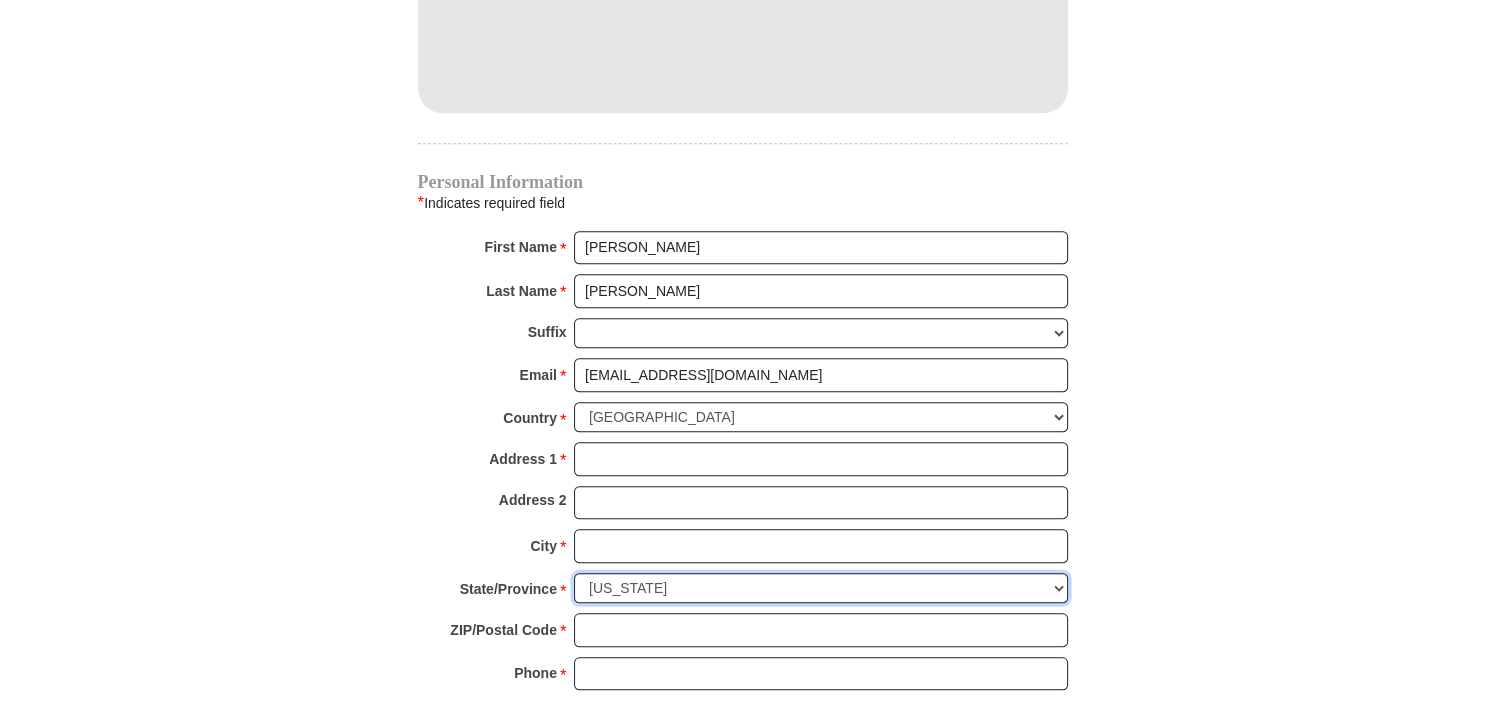 click on "[US_STATE]" at bounding box center [0, 0] 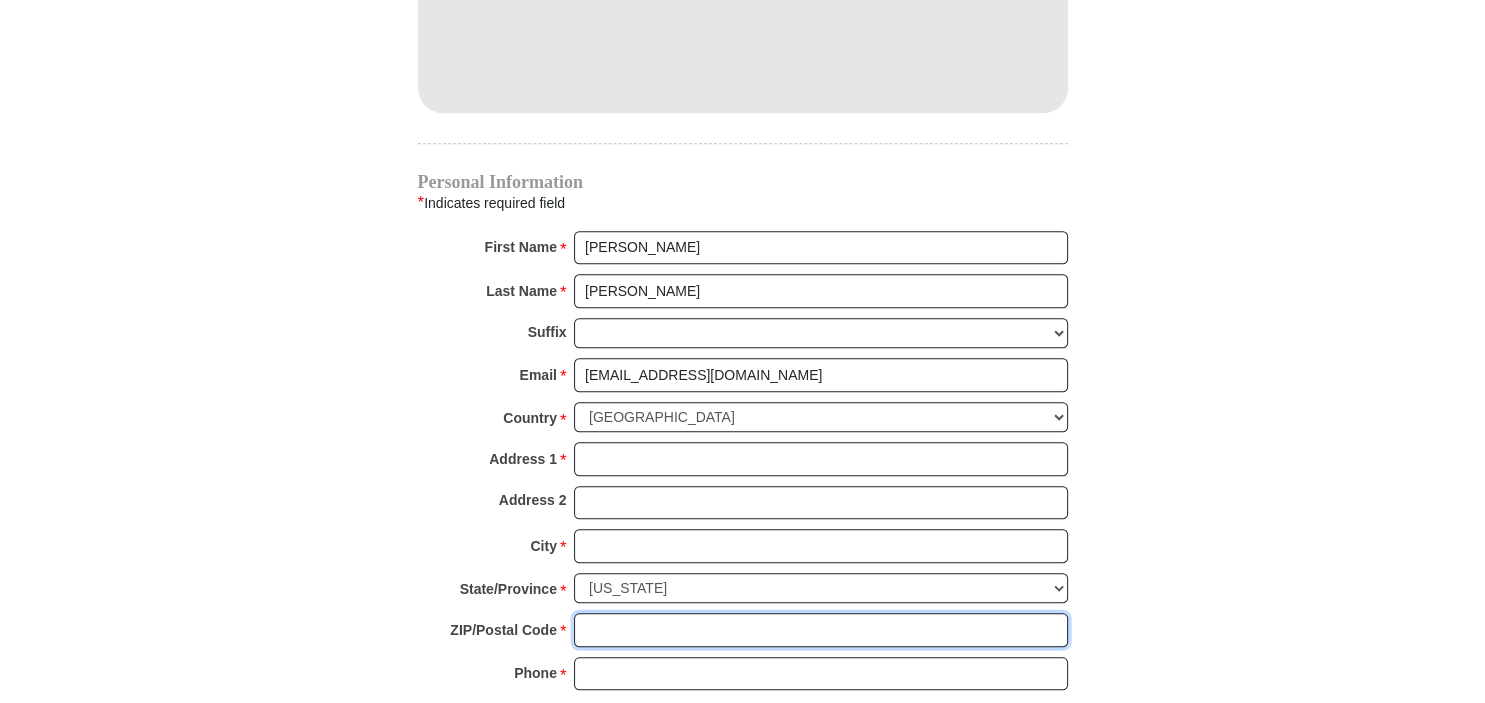 drag, startPoint x: 598, startPoint y: 597, endPoint x: 613, endPoint y: 589, distance: 17 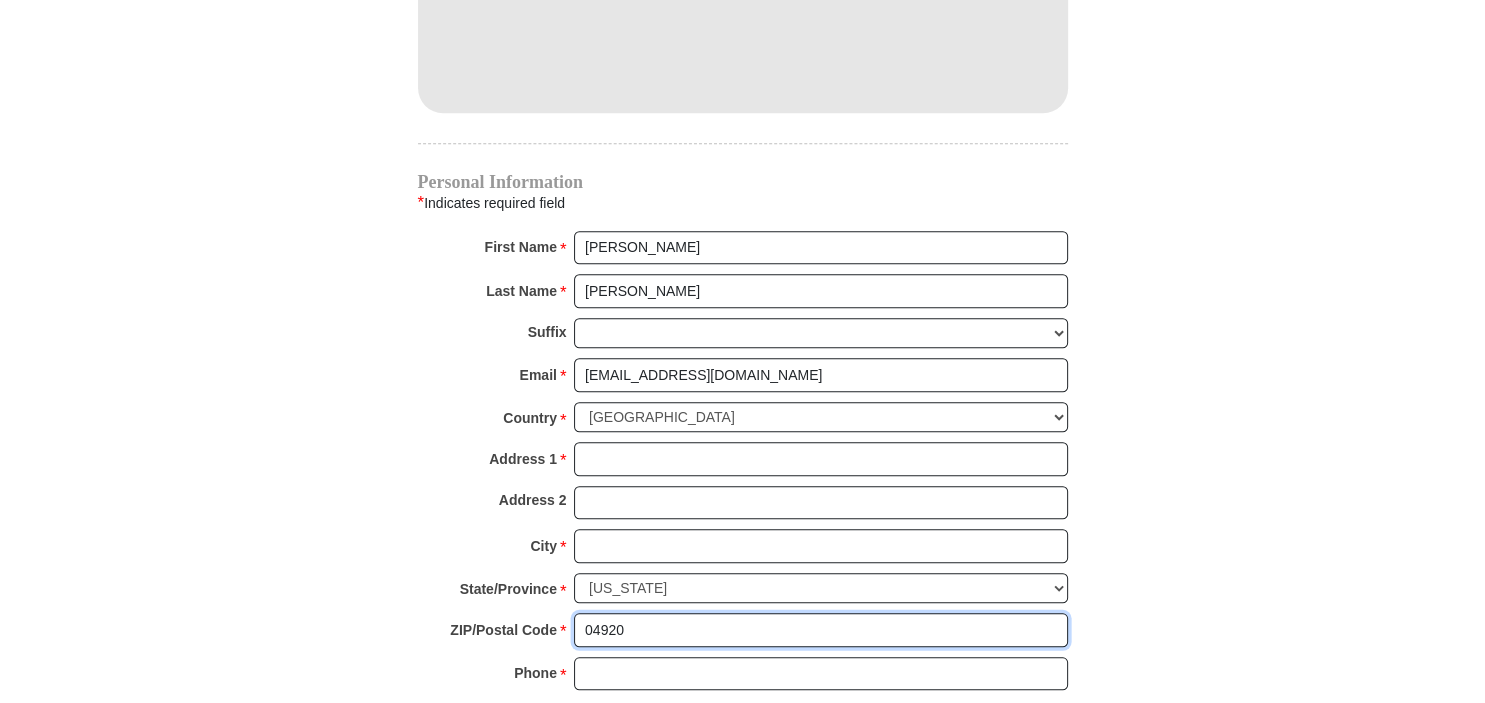type on "04920" 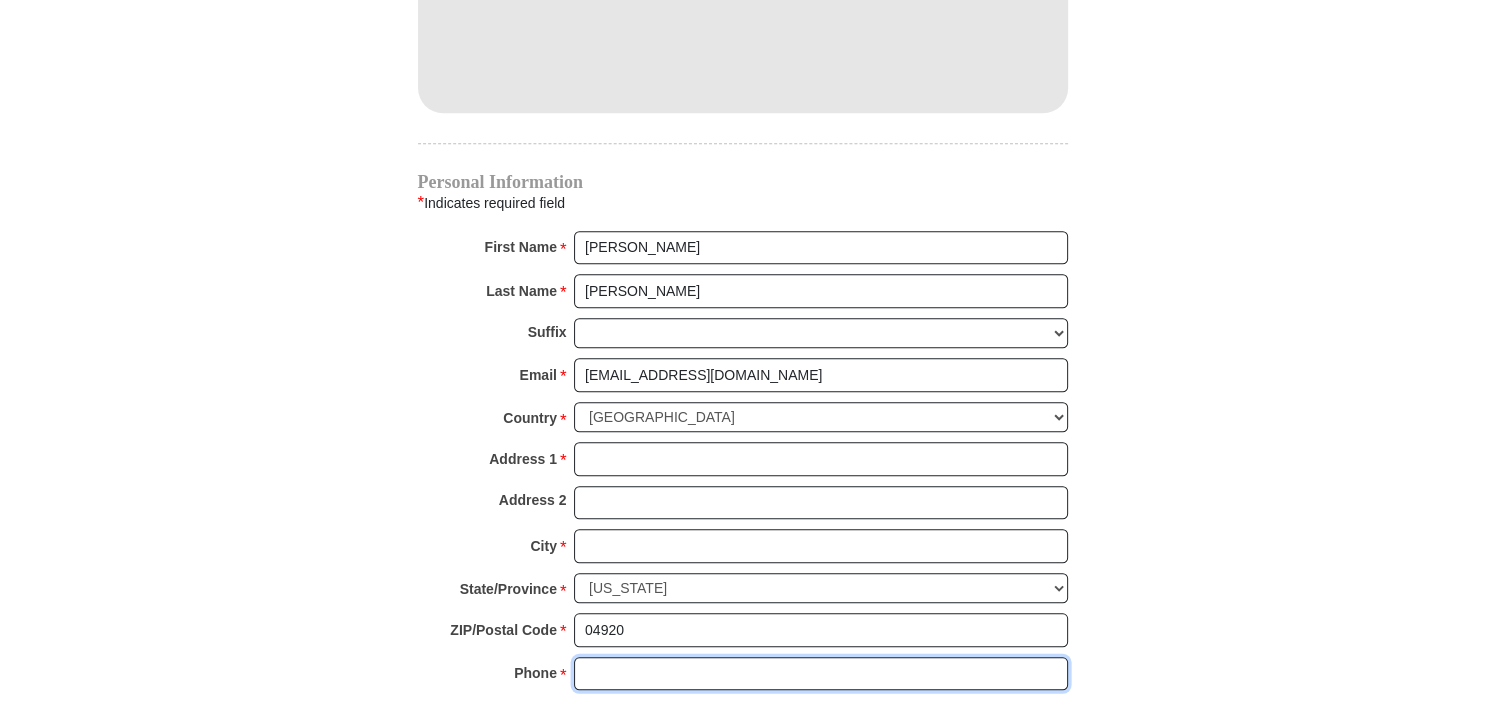 click on "Phone
*
*" at bounding box center (821, 674) 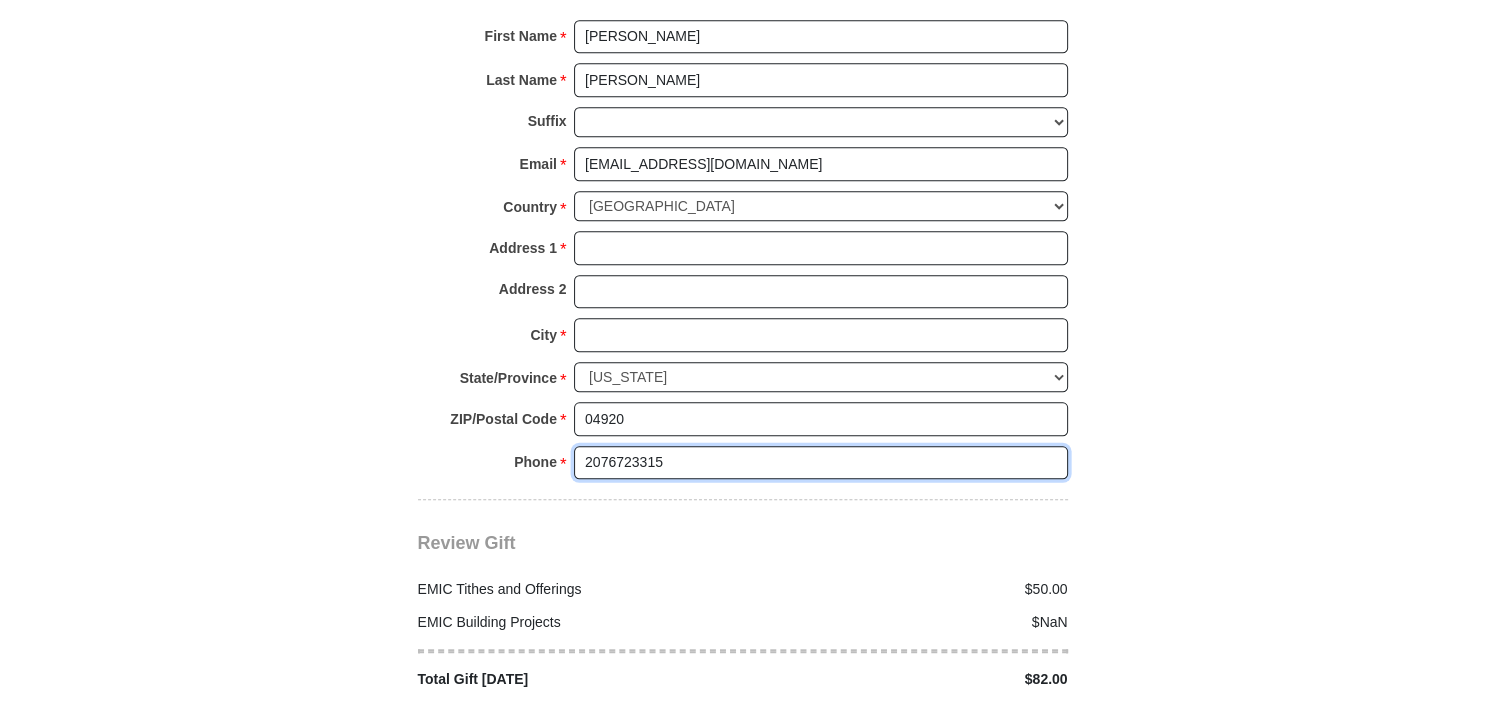 scroll, scrollTop: 2112, scrollLeft: 0, axis: vertical 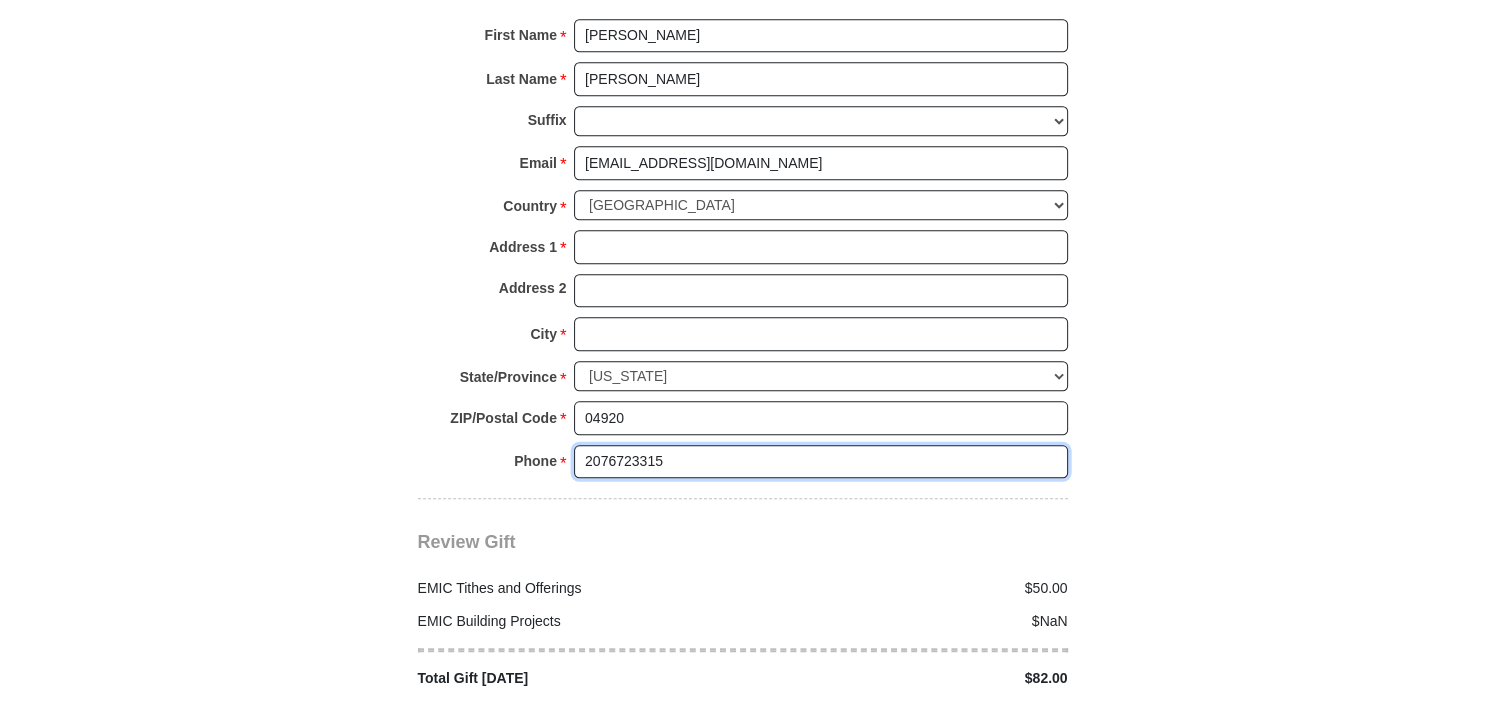 type on "2076723315" 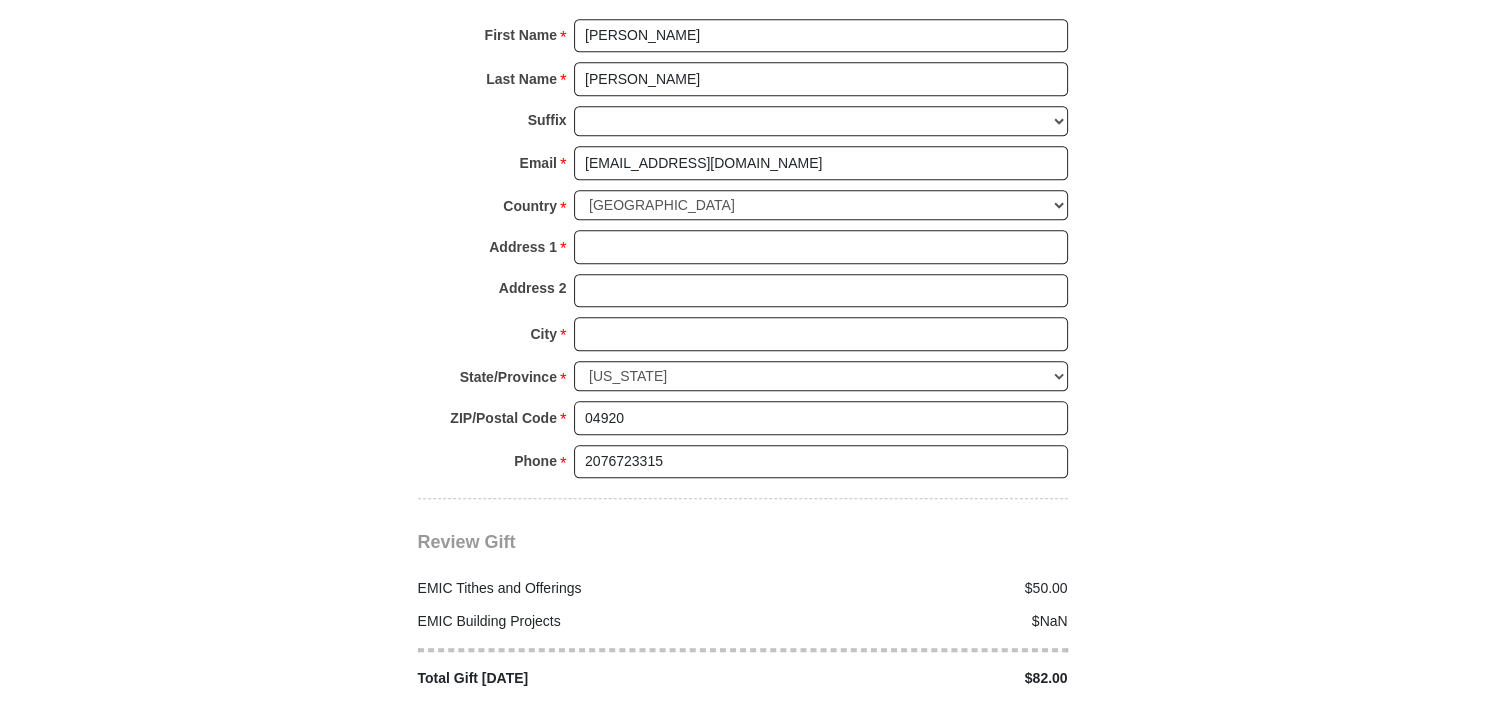 click on "$82.00" at bounding box center [911, 678] 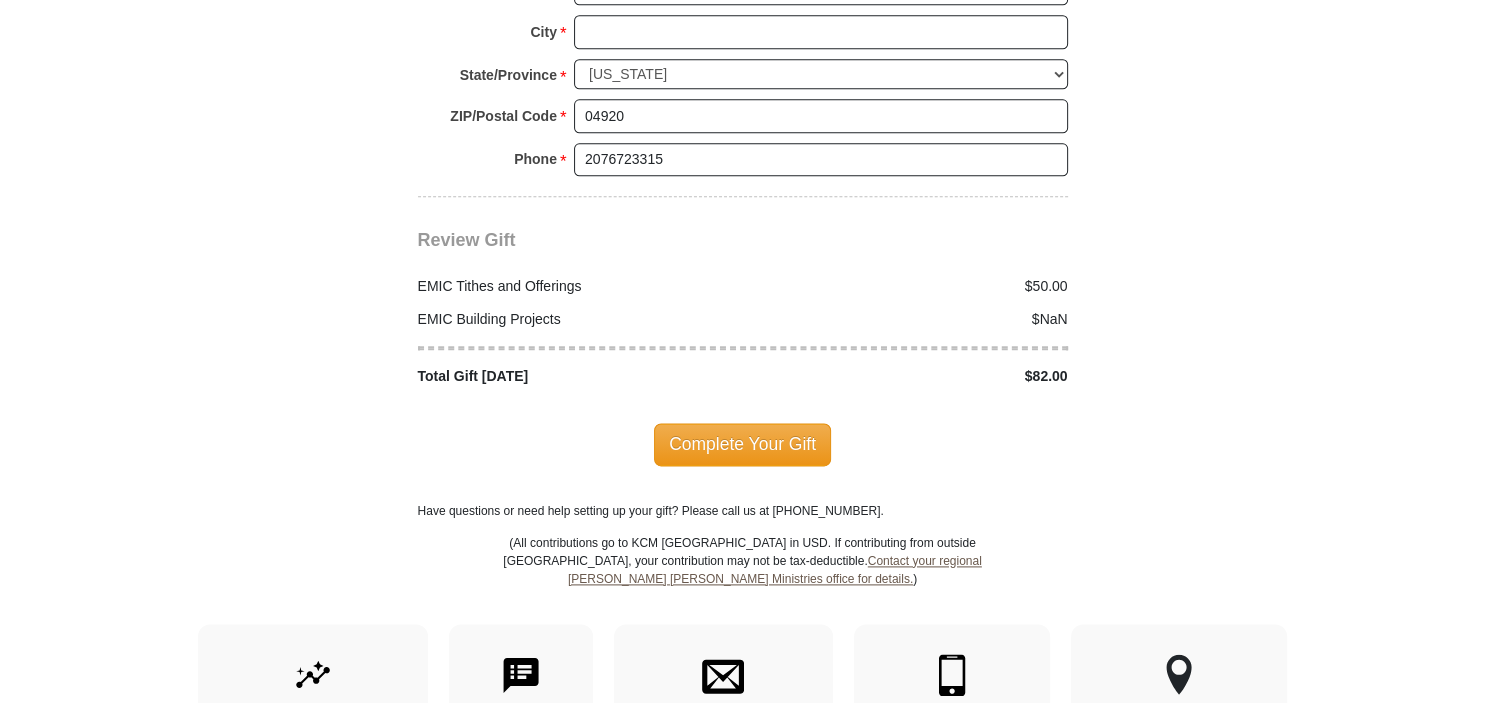 scroll, scrollTop: 2534, scrollLeft: 0, axis: vertical 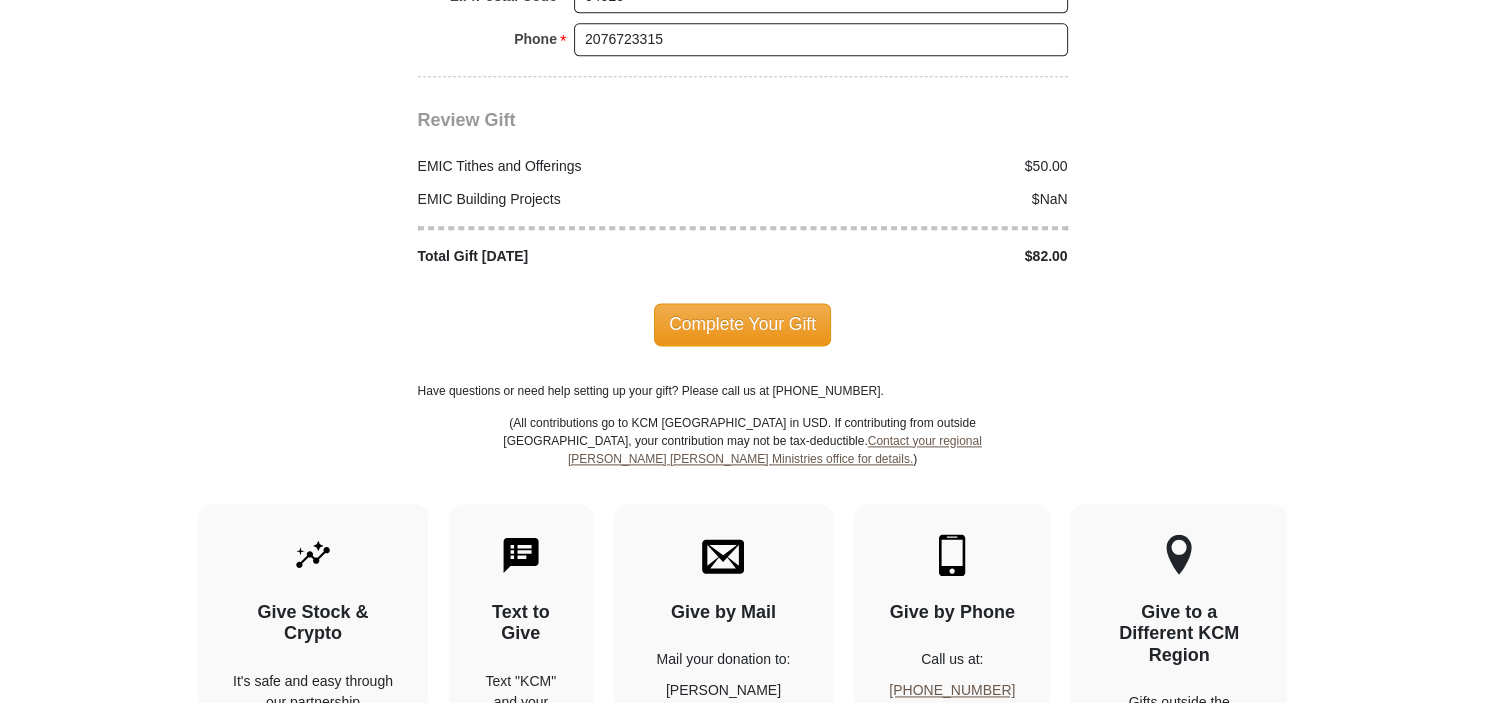 drag, startPoint x: 1072, startPoint y: 162, endPoint x: 1114, endPoint y: 155, distance: 42.579338 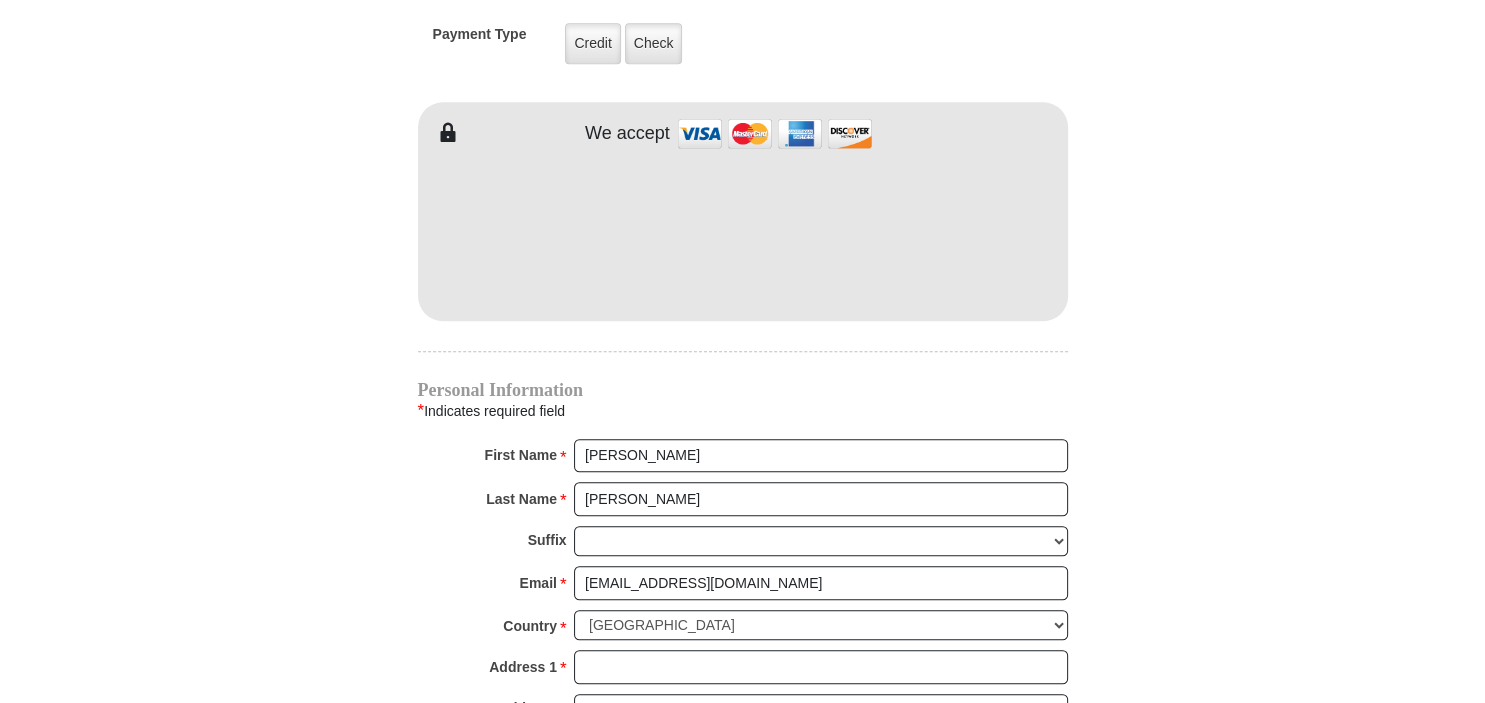 scroll, scrollTop: 1584, scrollLeft: 0, axis: vertical 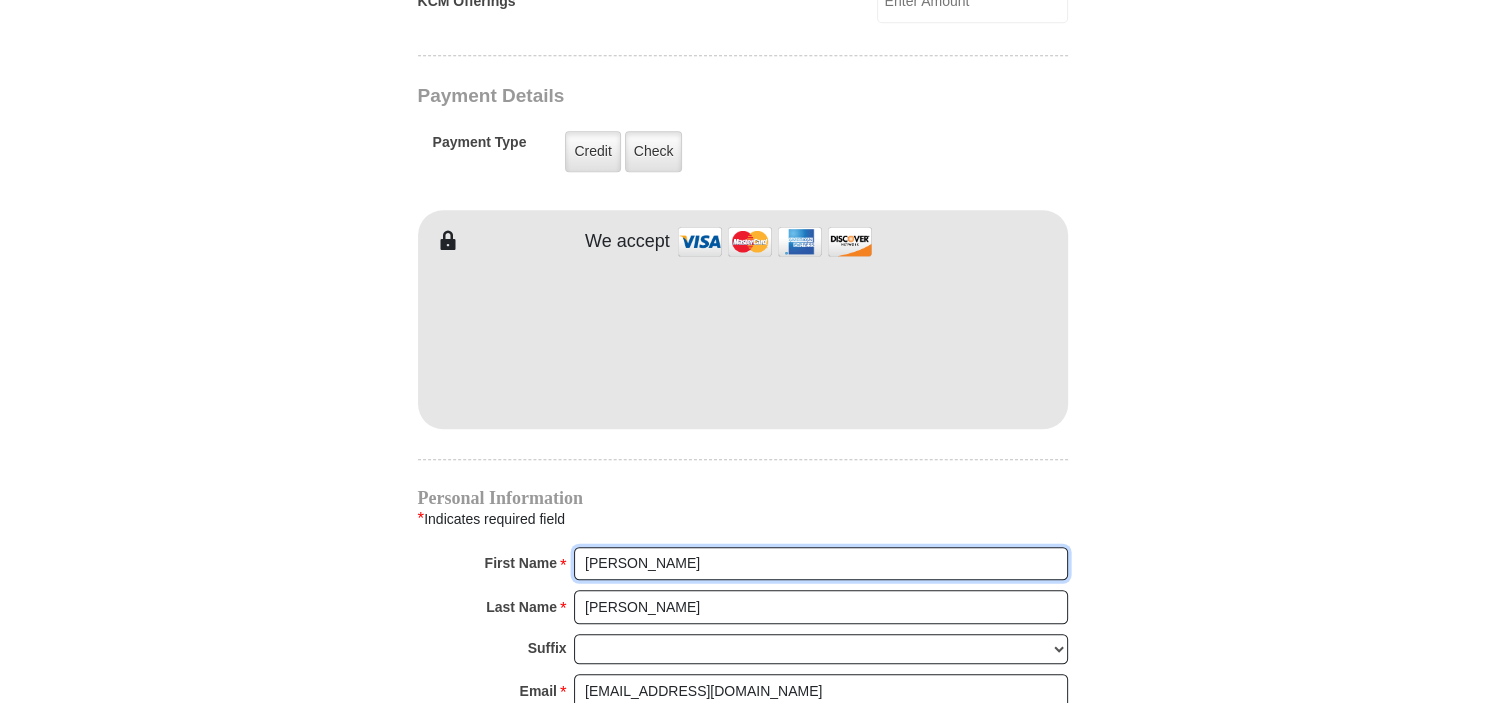 click on "[PERSON_NAME]" at bounding box center [821, 564] 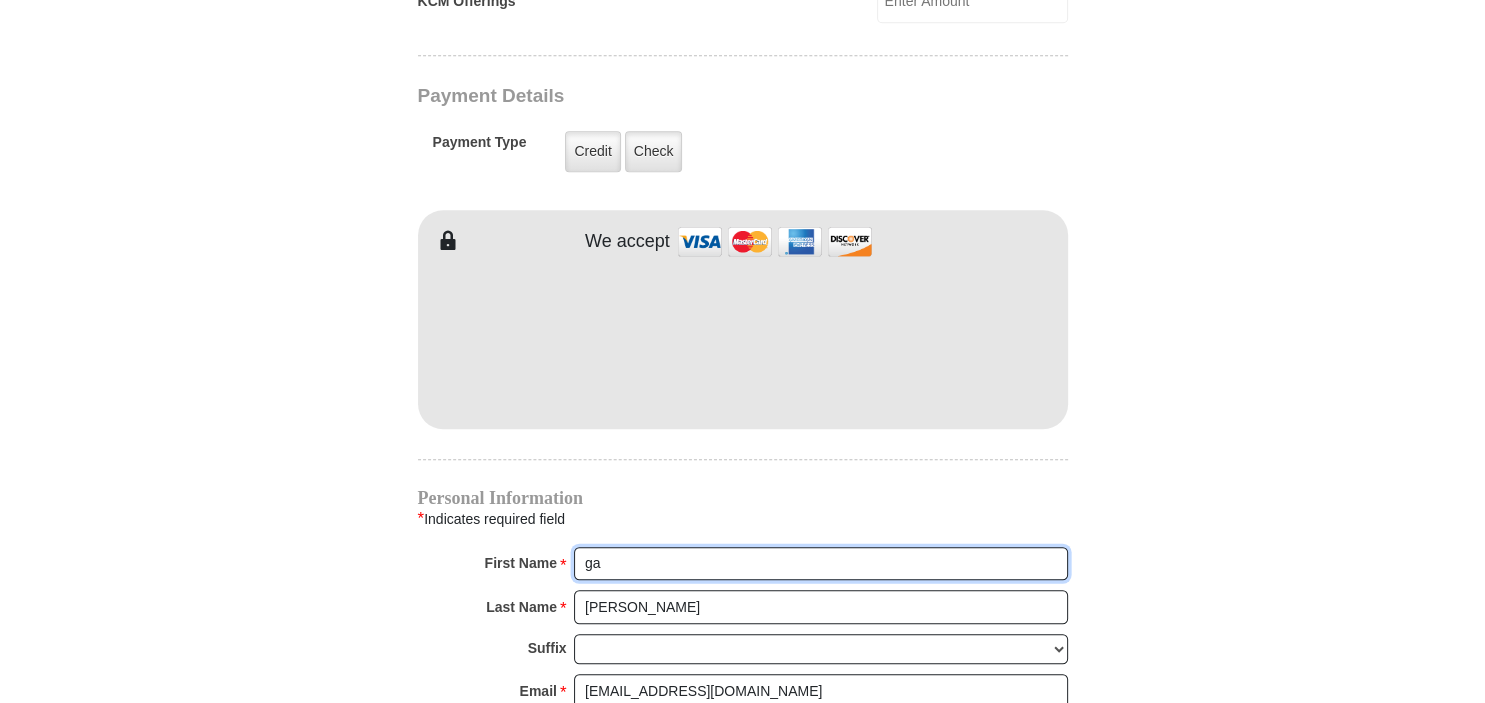 type on "g" 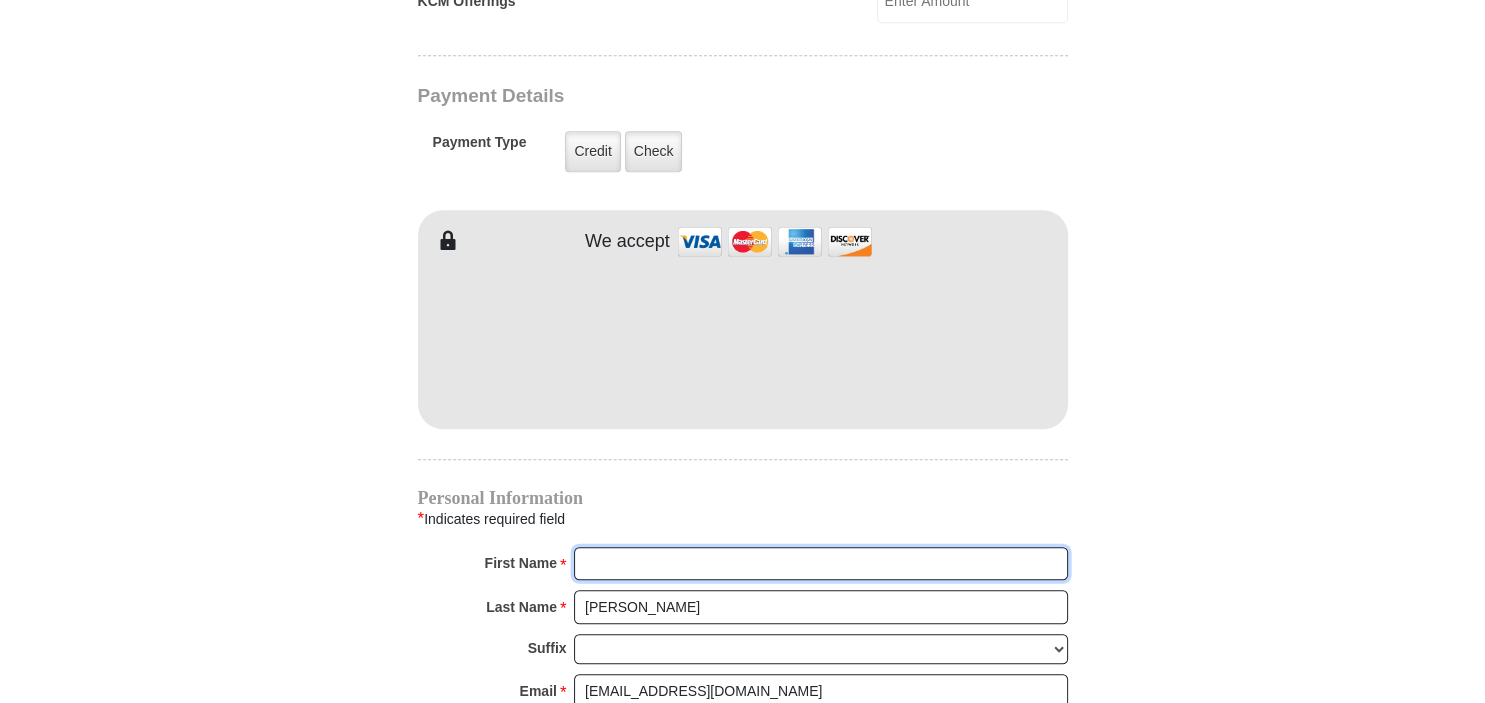type 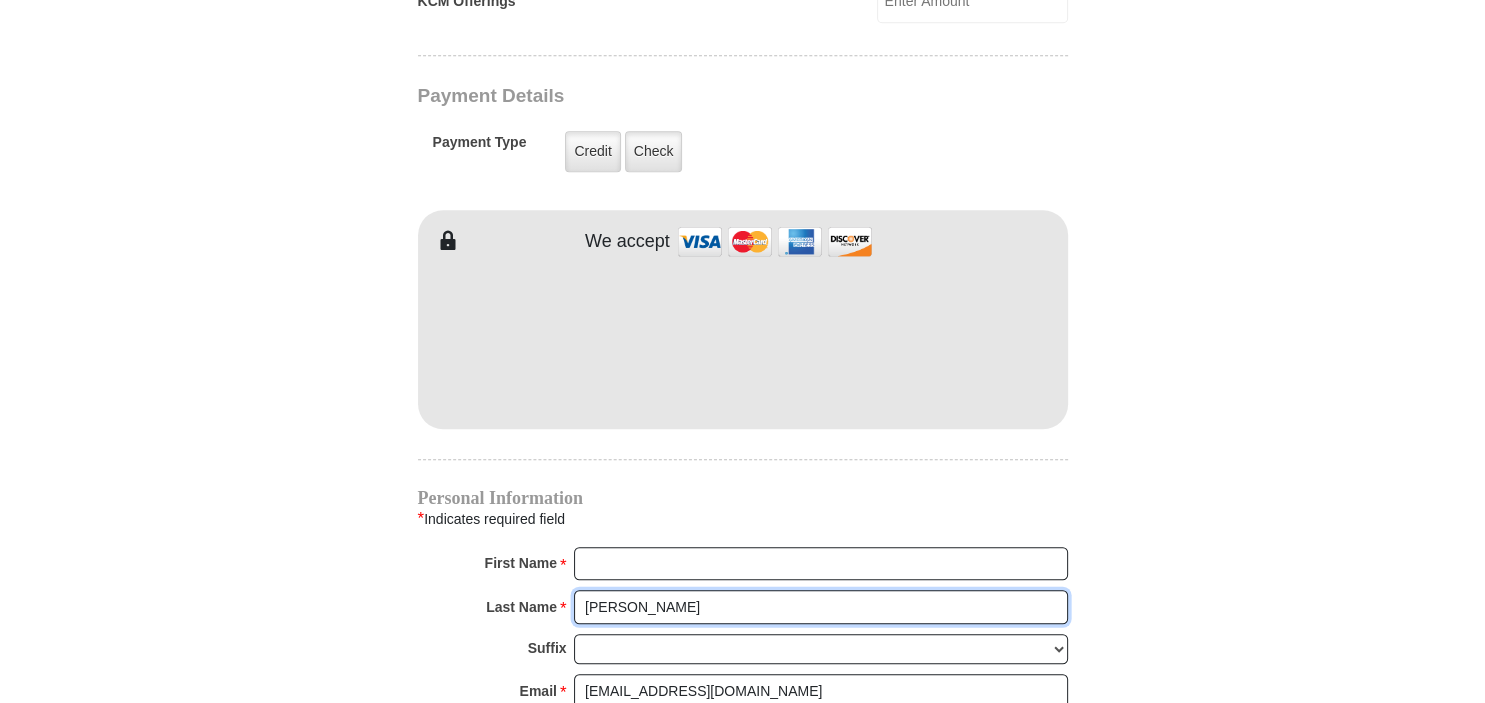 click on "[PERSON_NAME]" at bounding box center [821, 607] 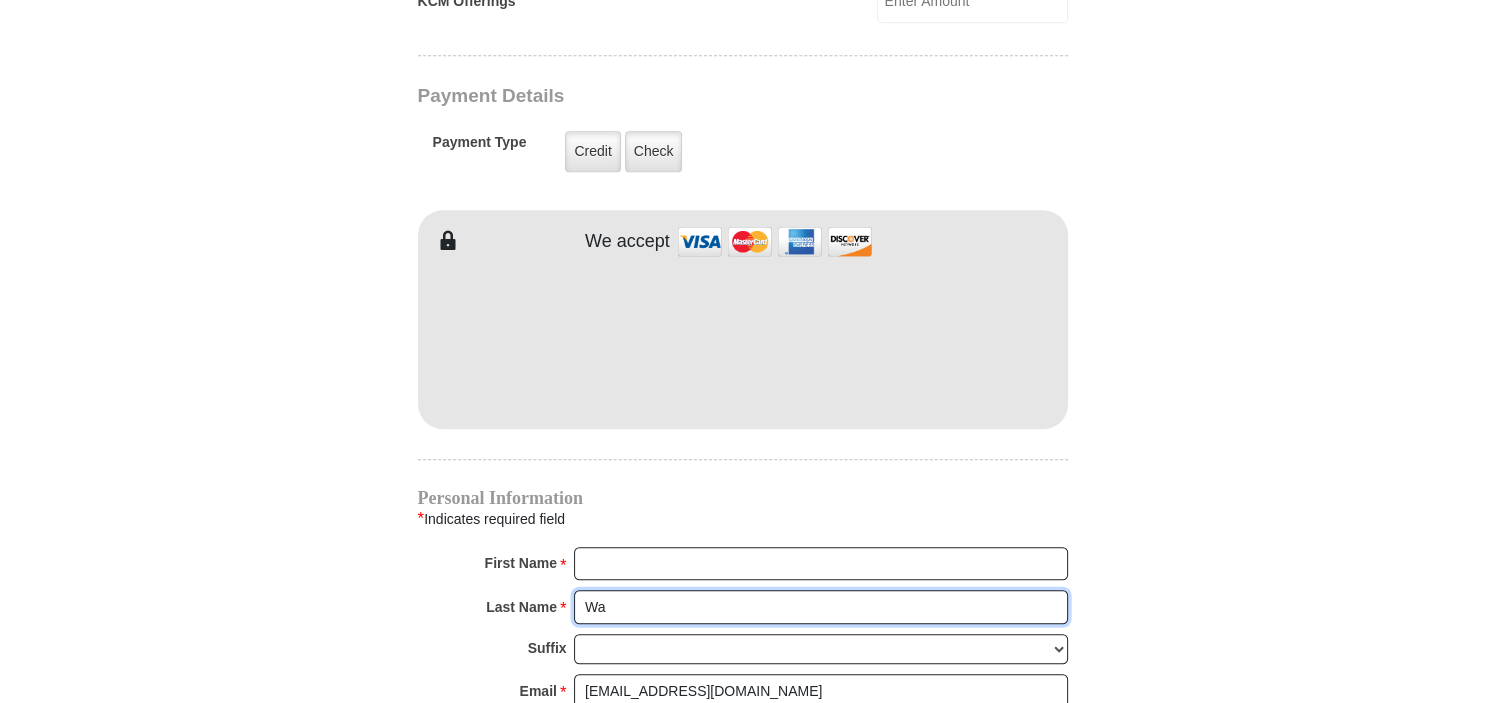 type on "W" 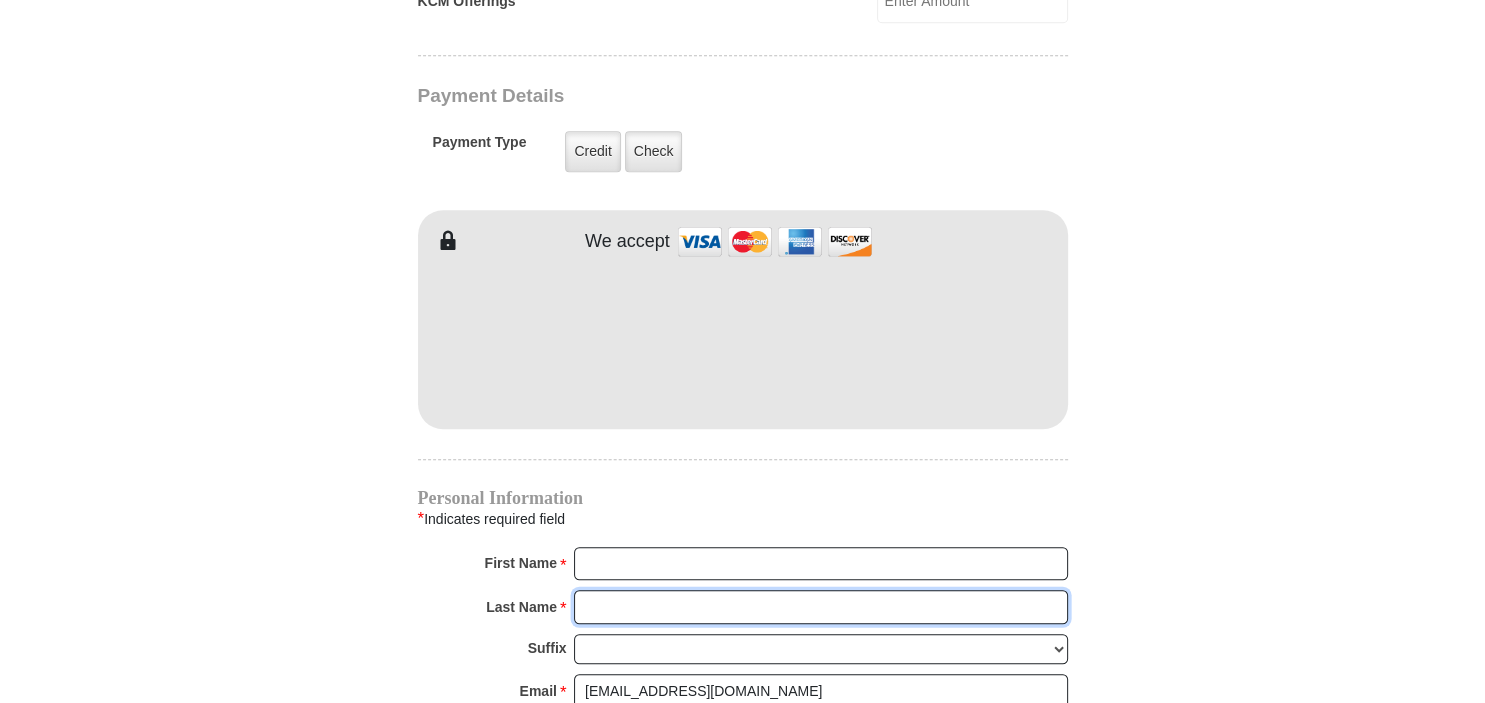 type 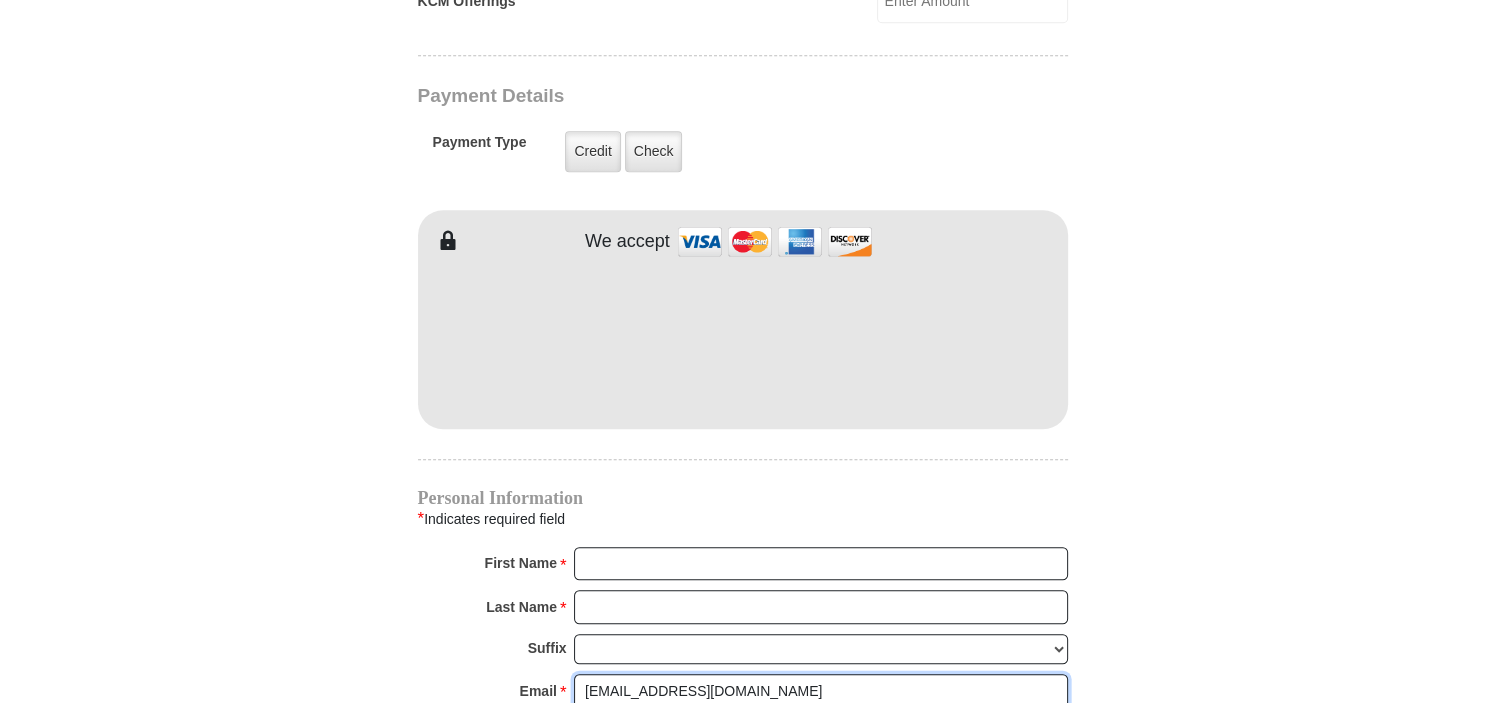 click on "[EMAIL_ADDRESS][DOMAIN_NAME]" at bounding box center (821, 691) 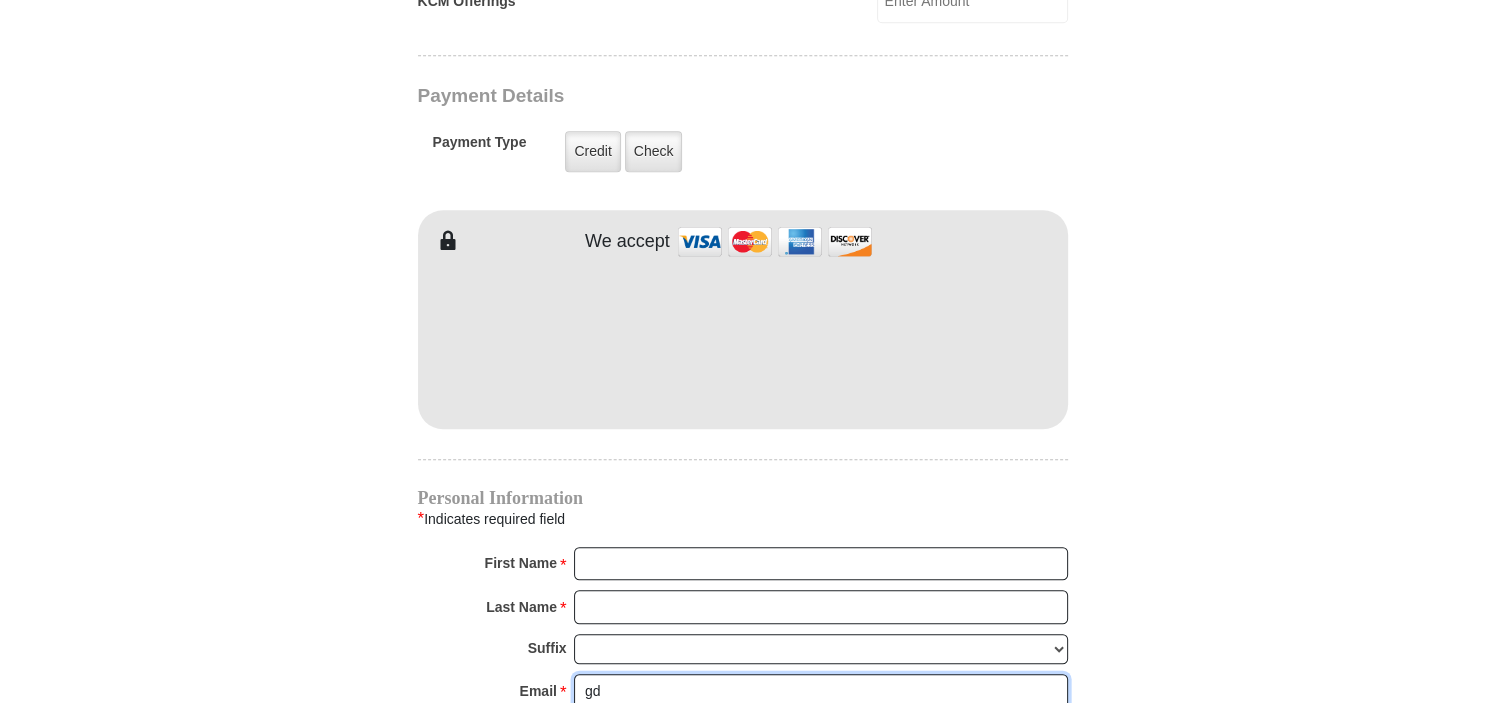 type on "g" 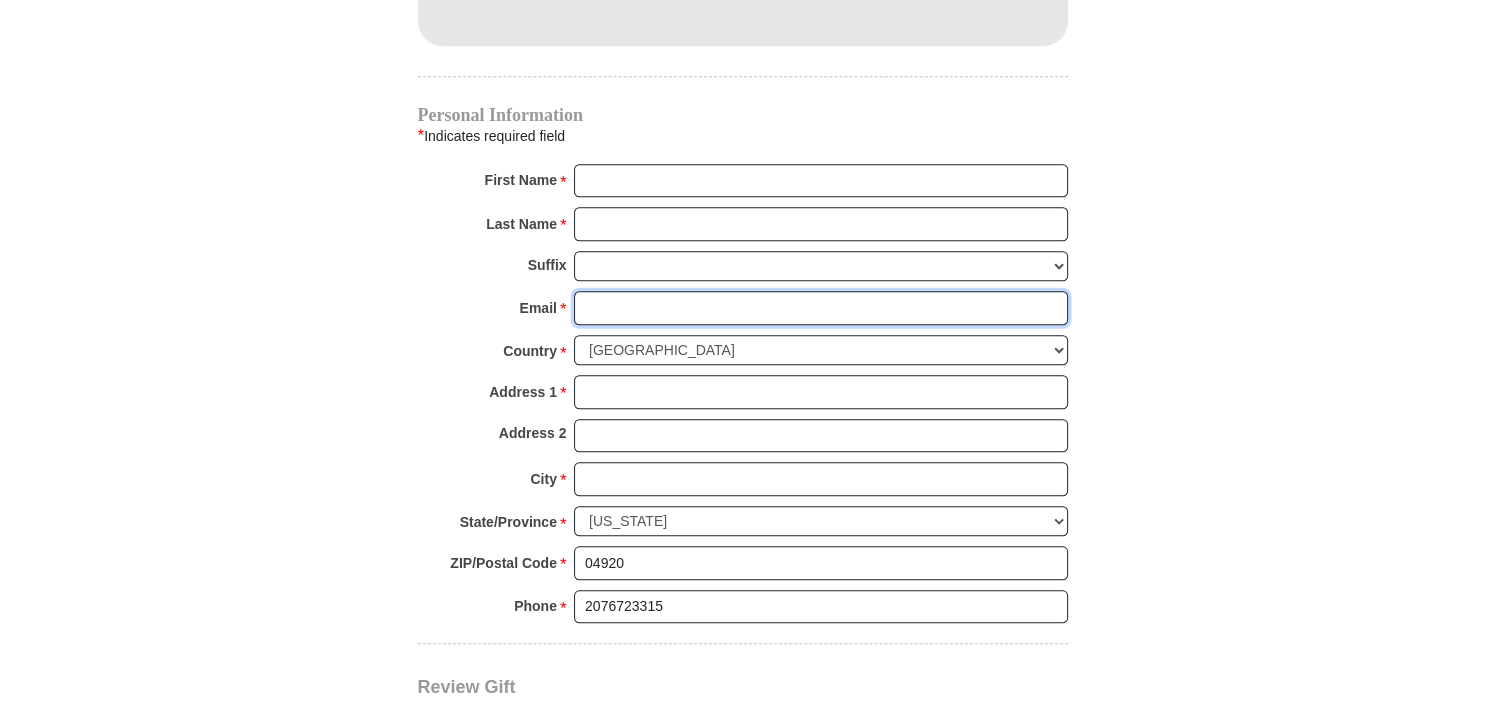 scroll, scrollTop: 2006, scrollLeft: 0, axis: vertical 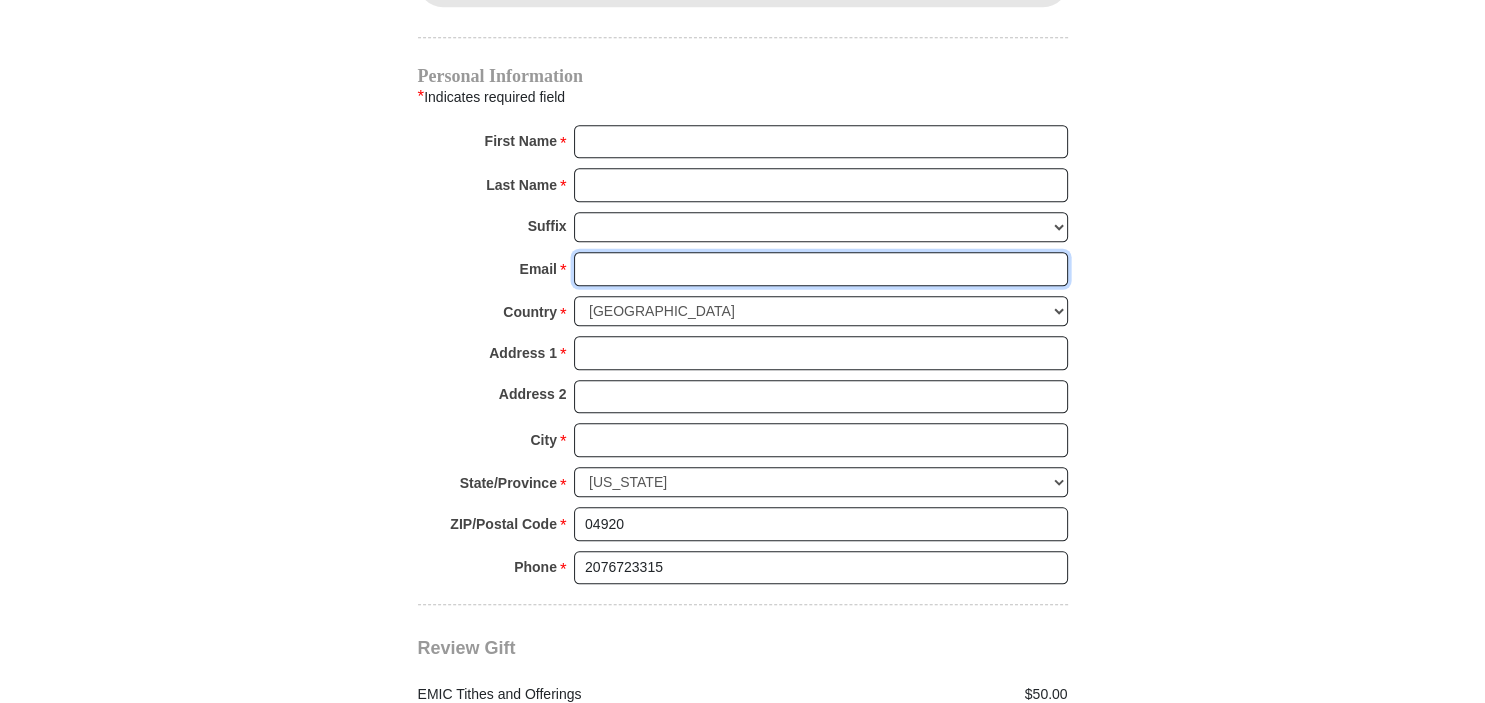 type 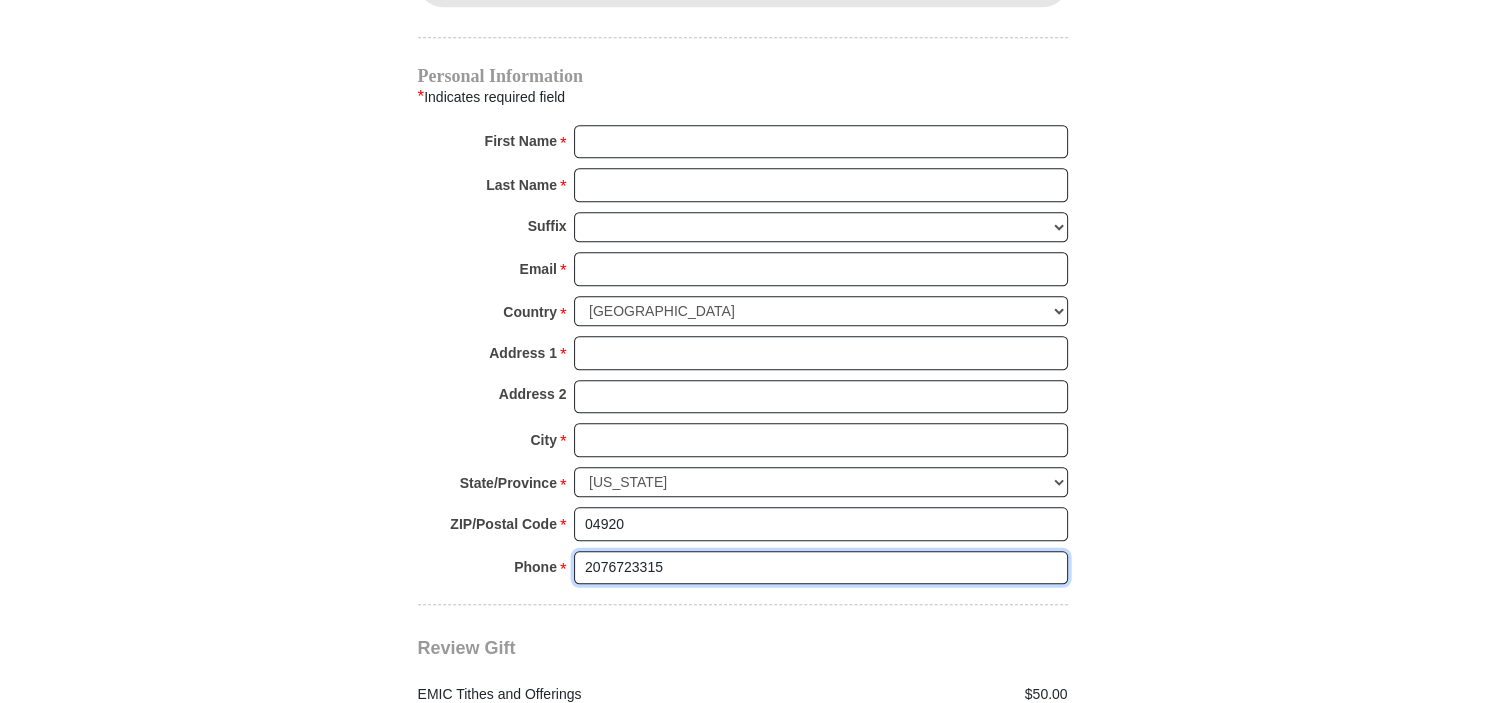 click on "2076723315" at bounding box center (821, 568) 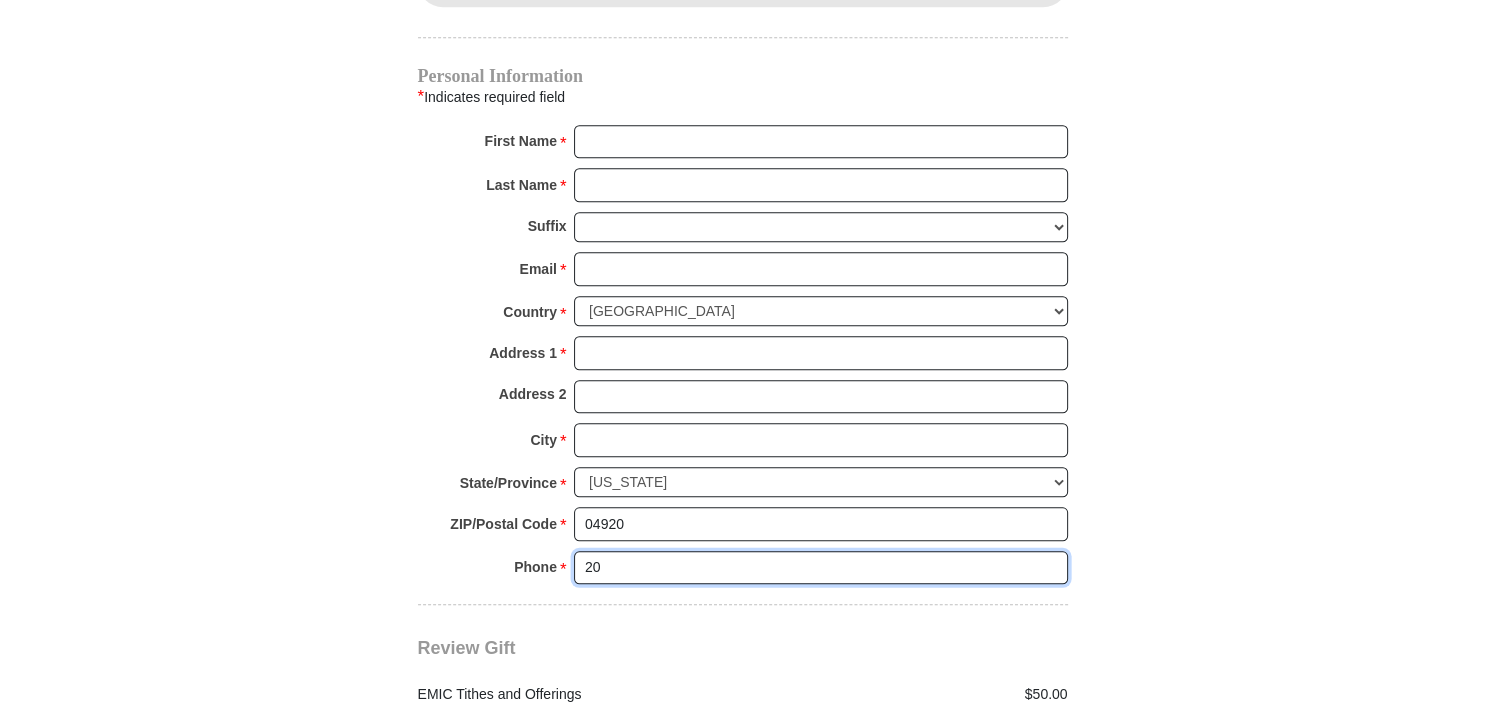 type on "2" 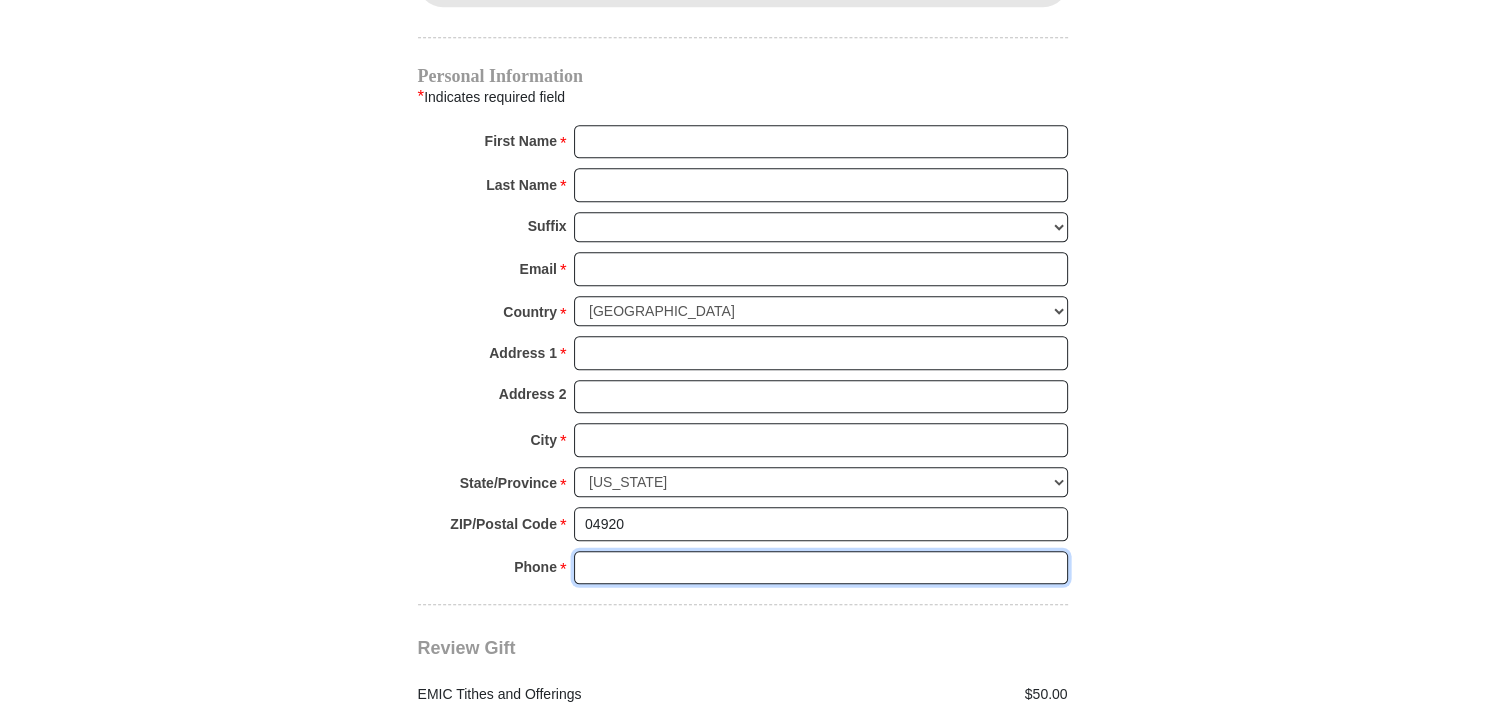 type 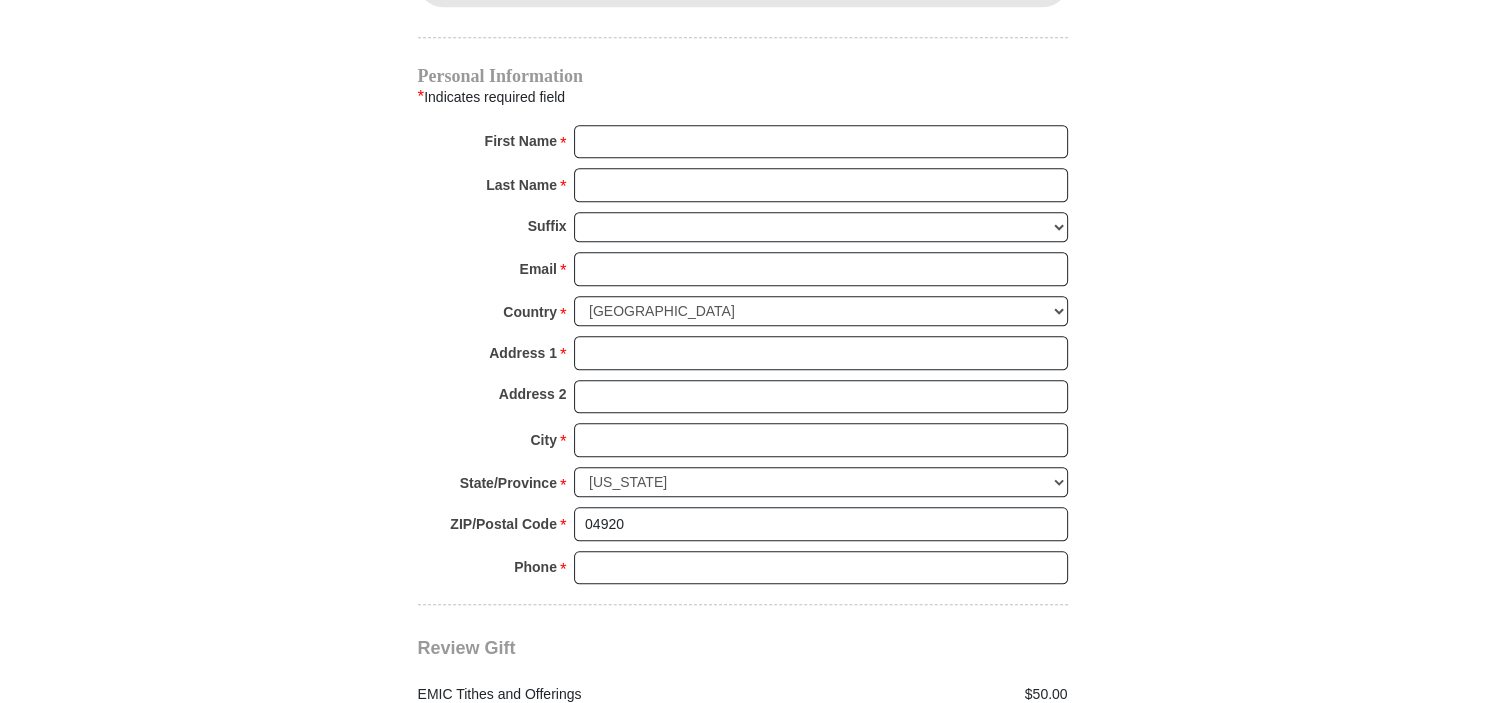 click on "[GEOGRAPHIC_DATA][DEMOGRAPHIC_DATA] Online Giving
Because of gifts like yours, [DEMOGRAPHIC_DATA], along with [PERSON_NAME] [PERSON_NAME] Ministries, is able to reach out to every corner of the world.
EMIC Tithes and Offerings
The [DEMOGRAPHIC_DATA] teaches us the foundation for giving: the tithe. When we bring the first 10 percent of our income to the Lord’s storehouse, we put Him first in our lives. Tithing is an act of worship that expresses our gratitude, faith and love. Tithers can expect the windows of heaven to open and THE BLESSING to pour out (Malachi 3:10).
An offering, any giving over and above the tithe, helps to further the growth of [DEMOGRAPHIC_DATA]’s work through new programs, new experiences and the support of other ministries and missions.
$" at bounding box center (743, -447) 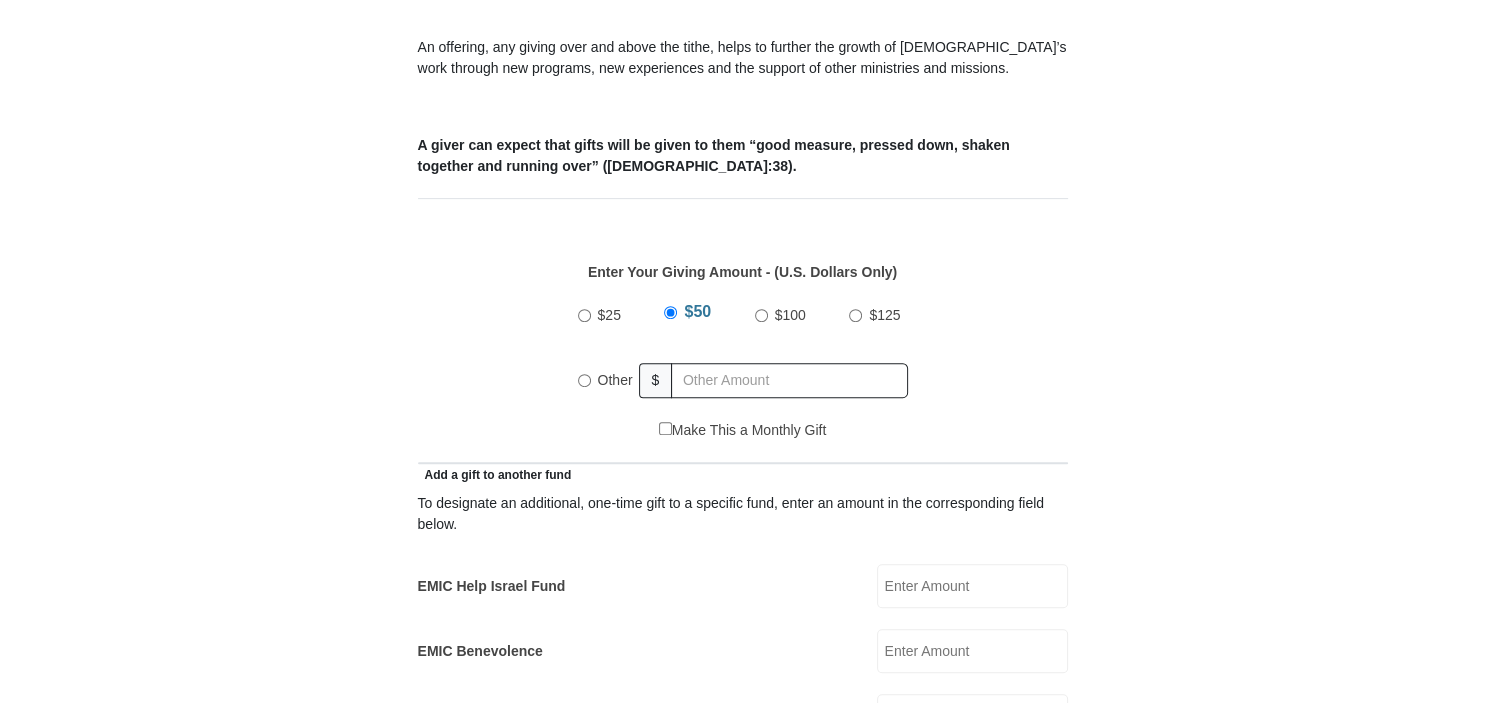 scroll, scrollTop: 633, scrollLeft: 0, axis: vertical 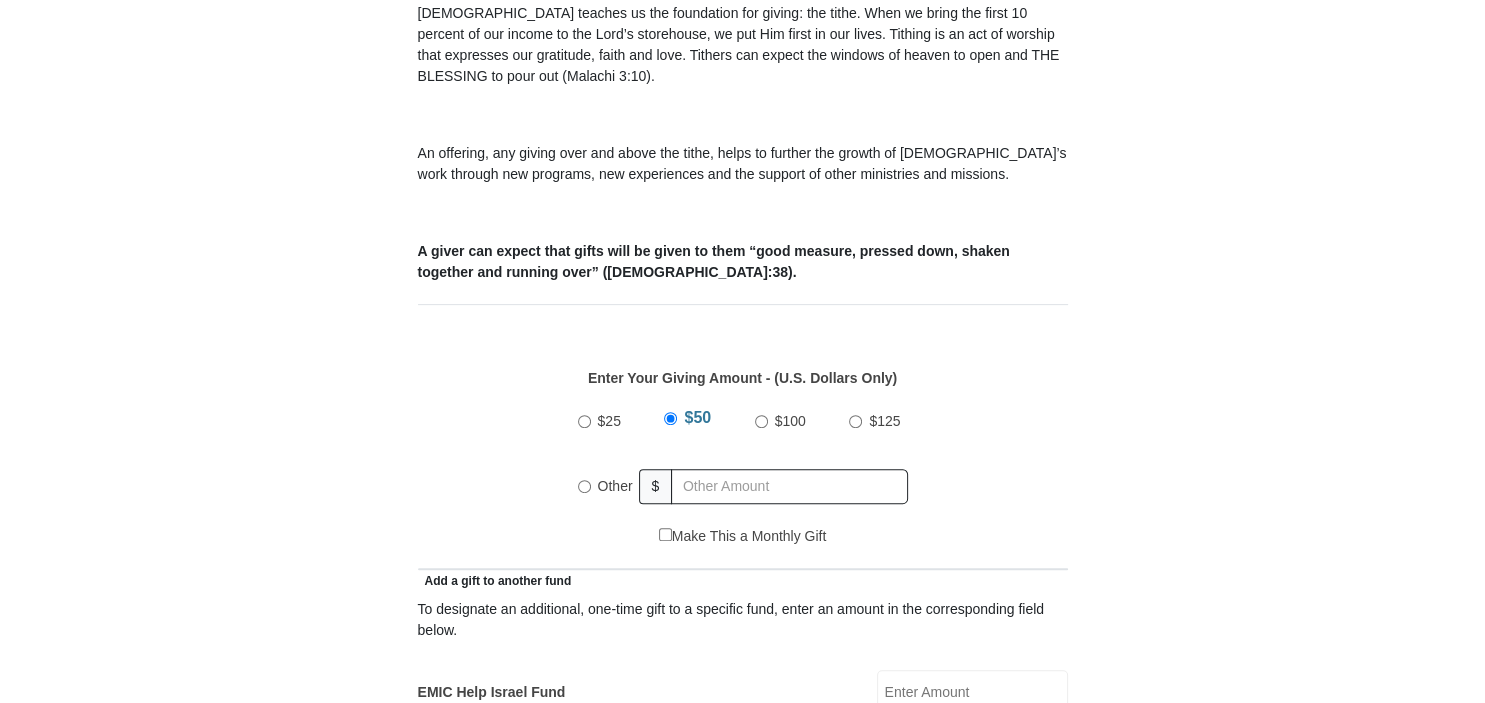 click on "$25" at bounding box center (584, 421) 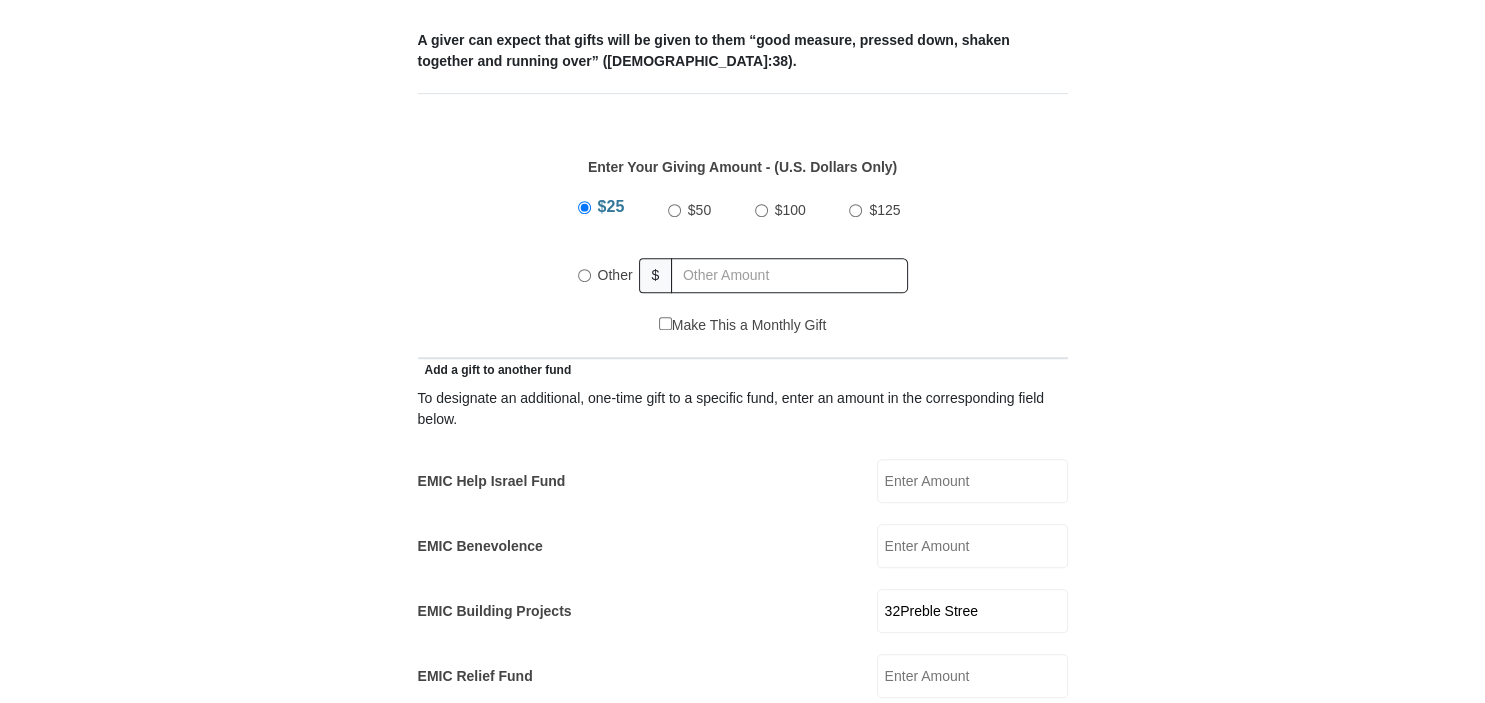 scroll, scrollTop: 950, scrollLeft: 0, axis: vertical 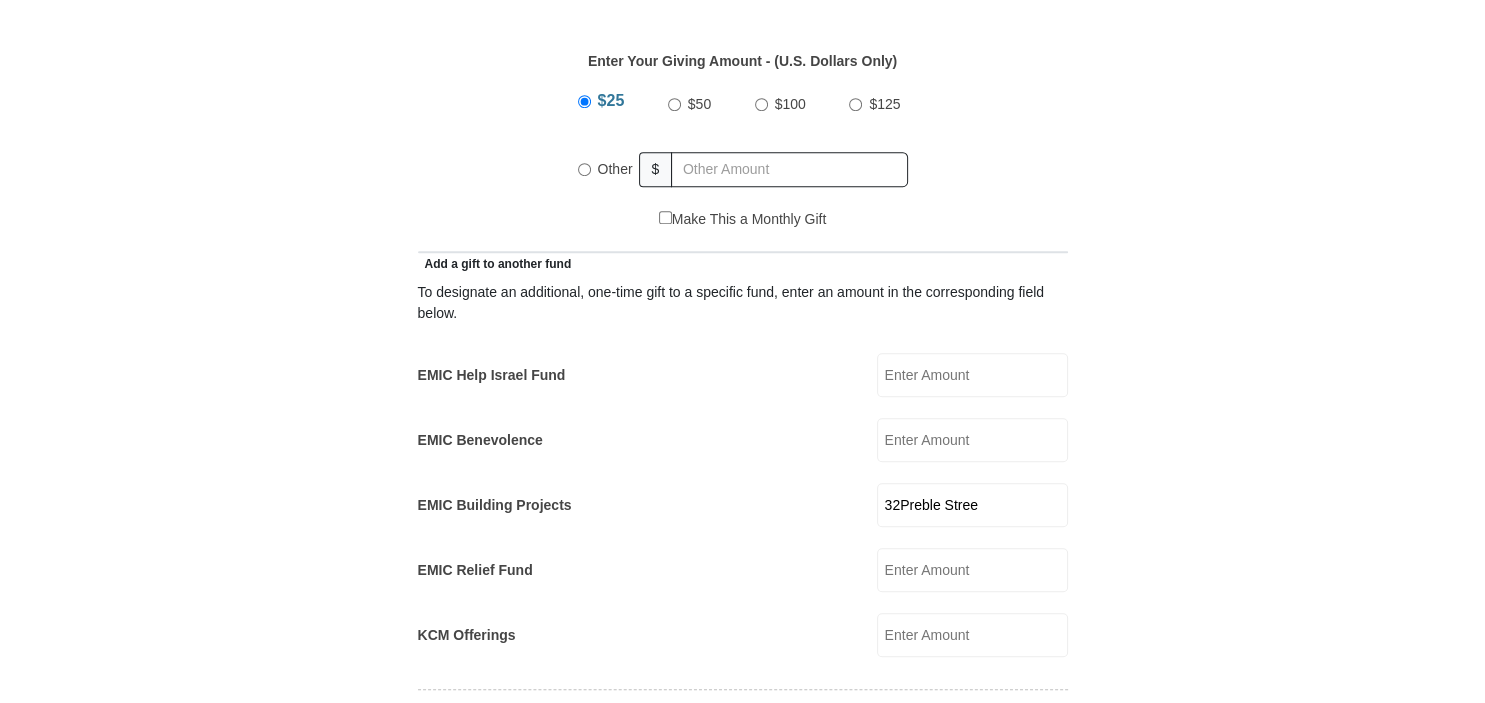click on "32Preble Stree" at bounding box center (972, 505) 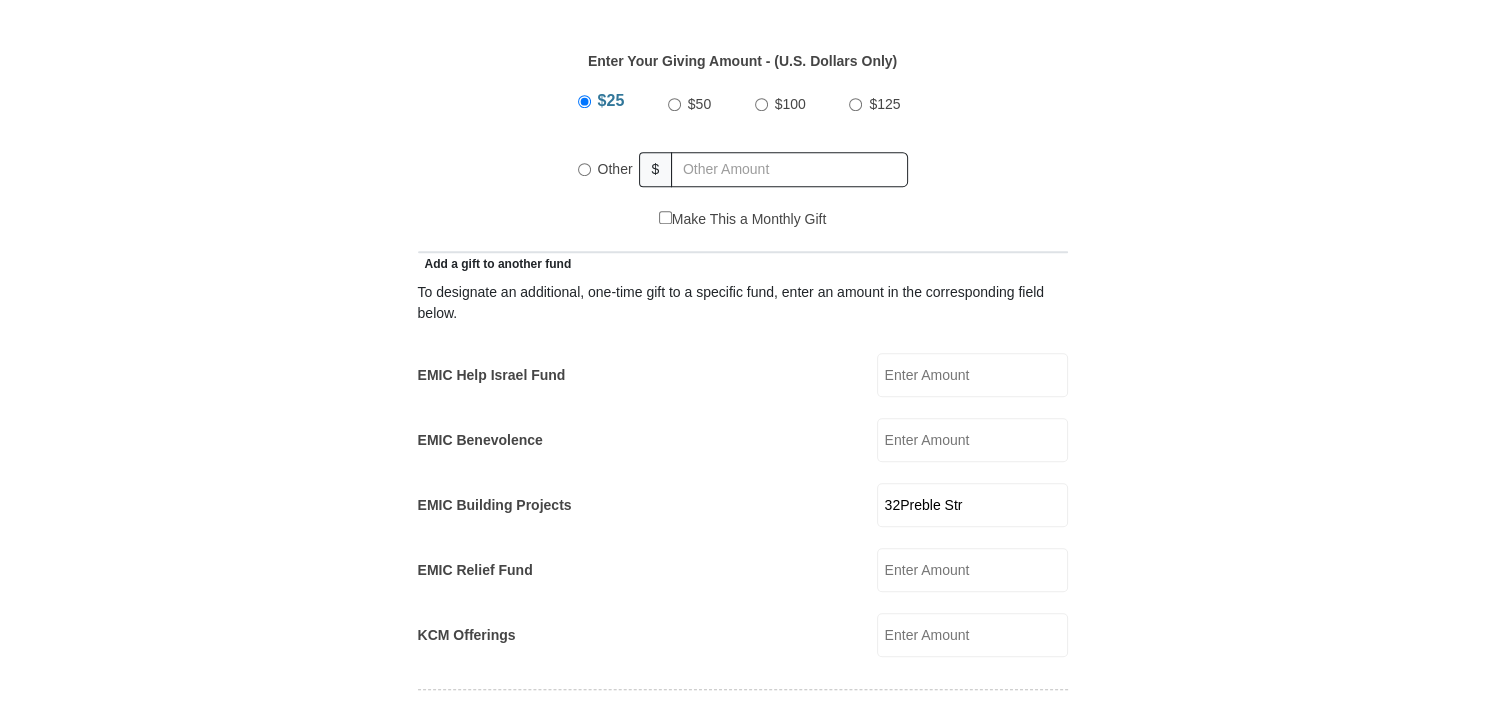 type on "32Preble Str" 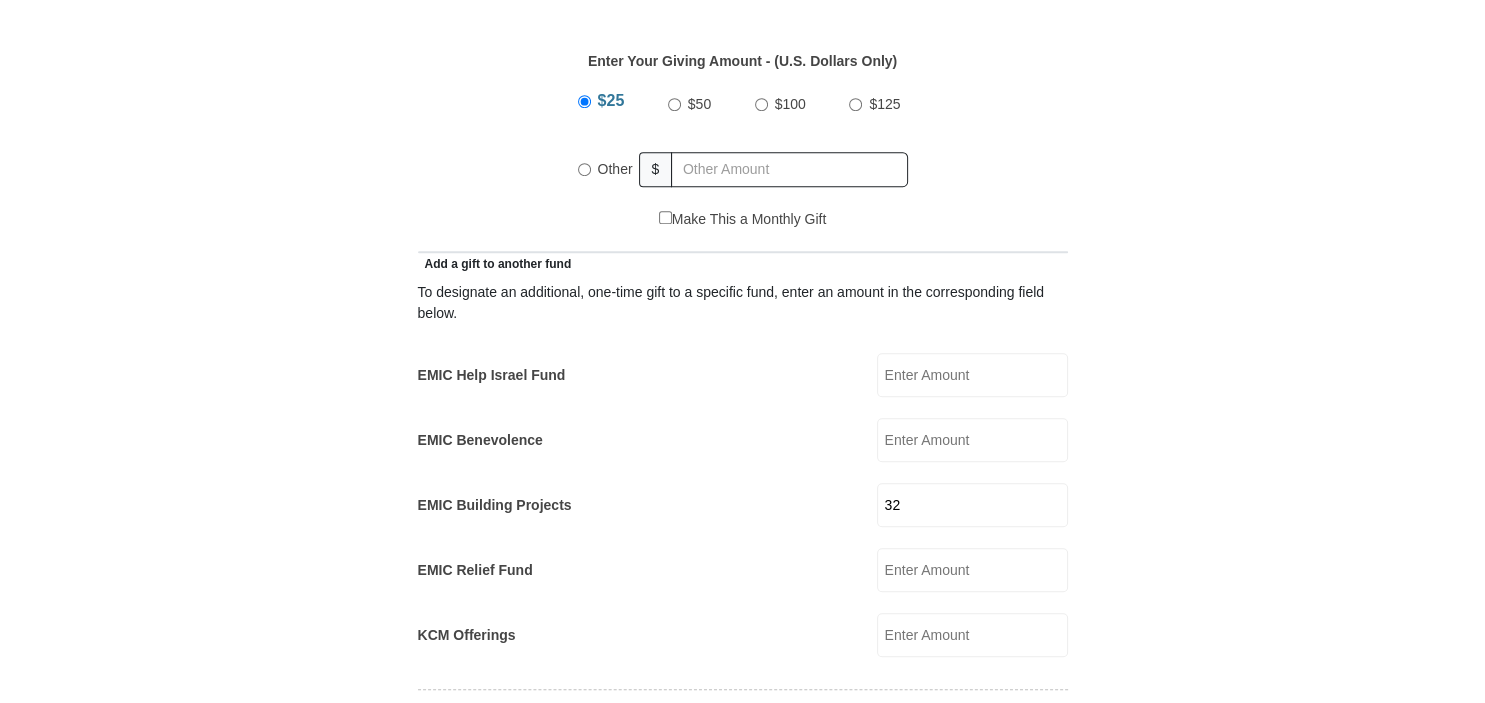 type on "3" 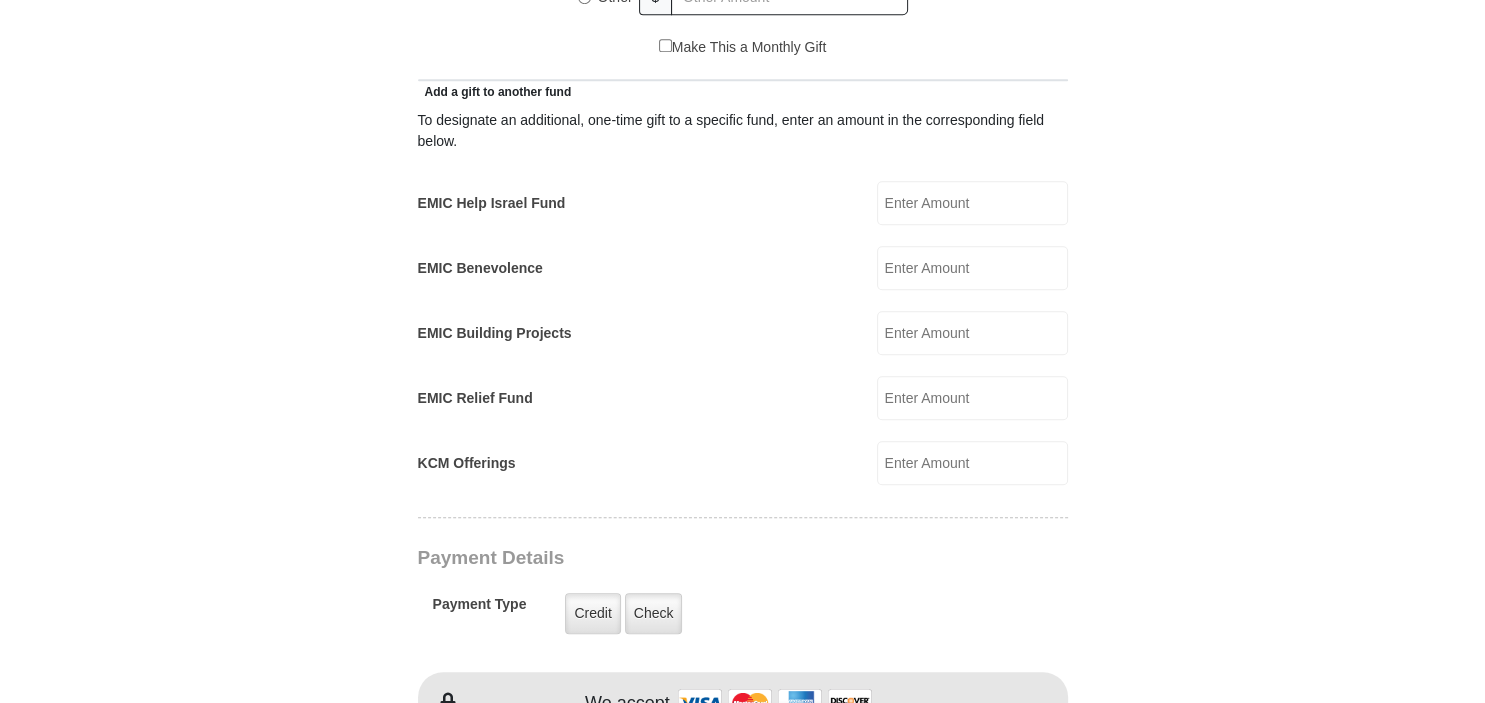 scroll, scrollTop: 1161, scrollLeft: 0, axis: vertical 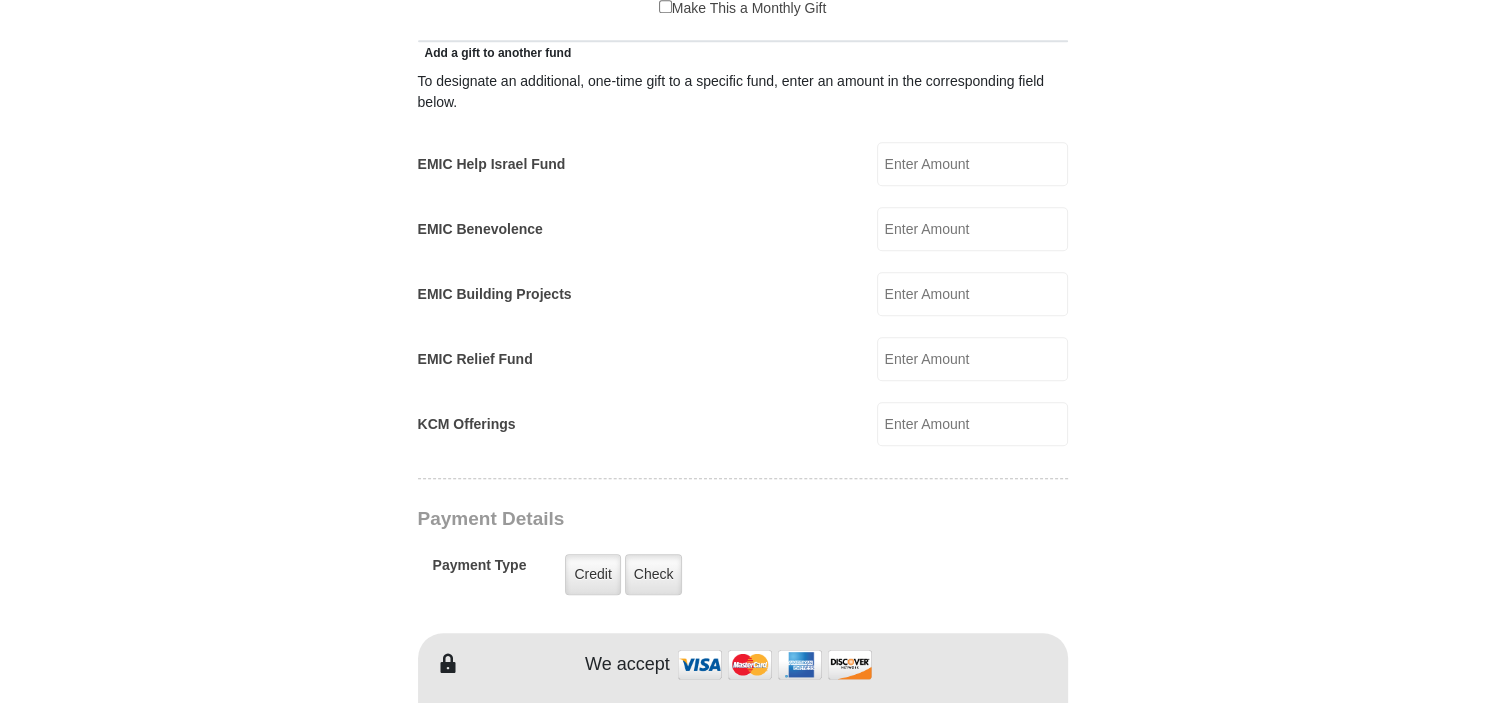 drag, startPoint x: 1063, startPoint y: 250, endPoint x: 1091, endPoint y: 255, distance: 28.442924 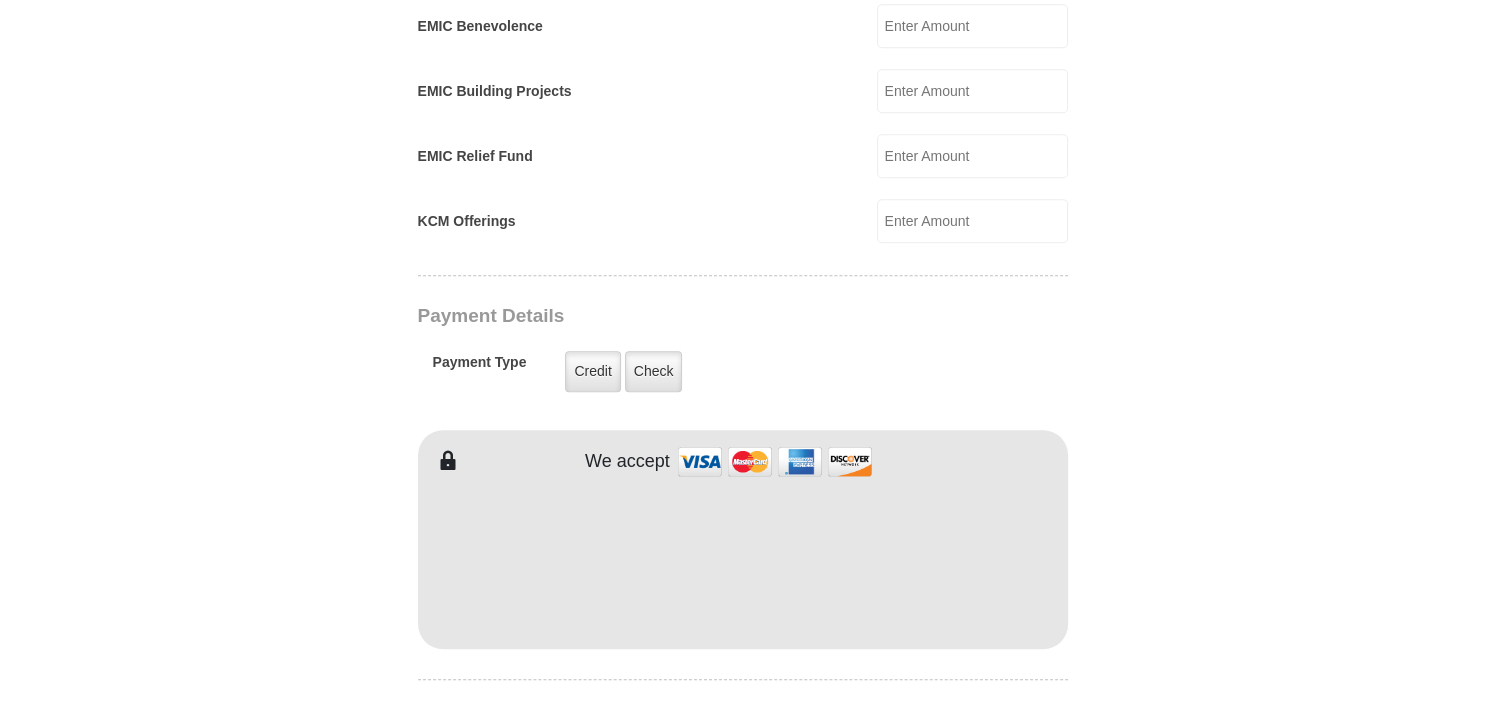 scroll, scrollTop: 1372, scrollLeft: 0, axis: vertical 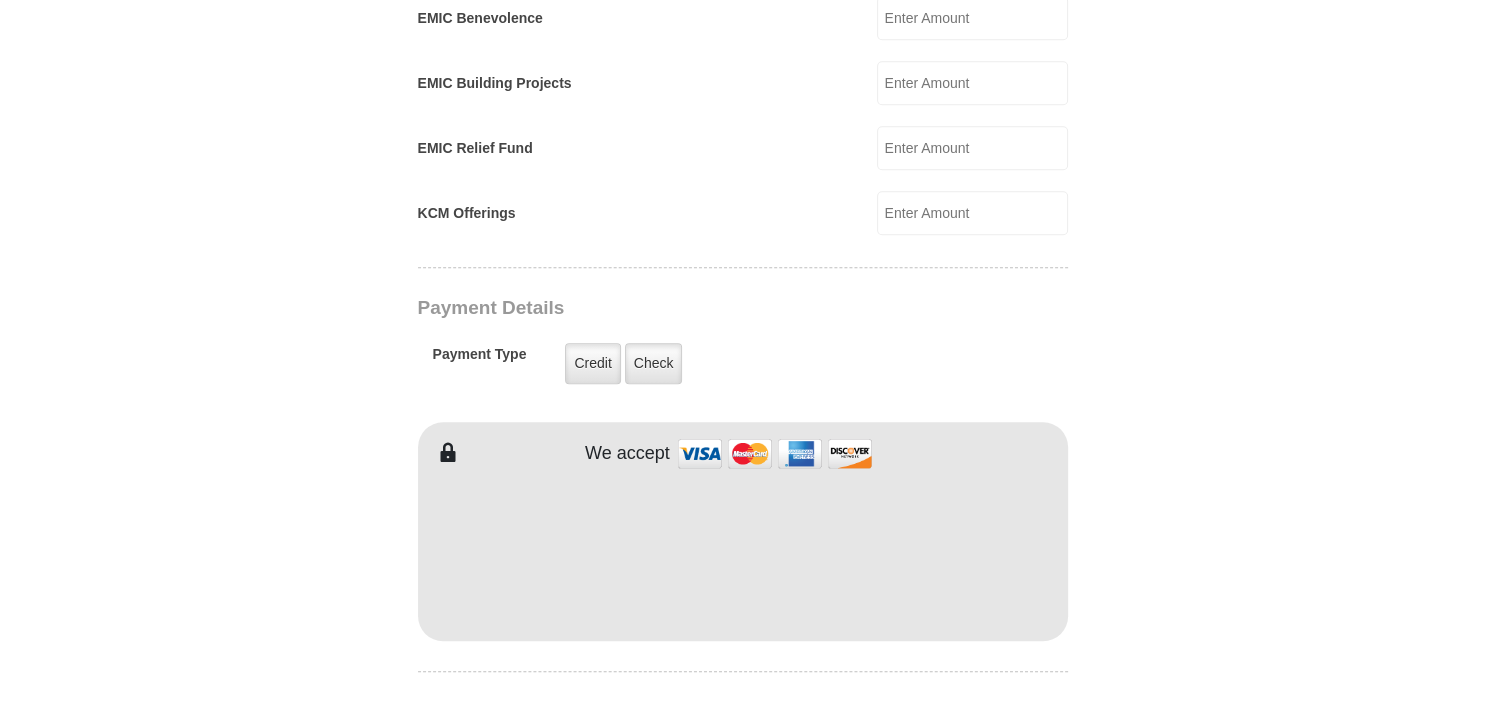 click at bounding box center (775, 453) 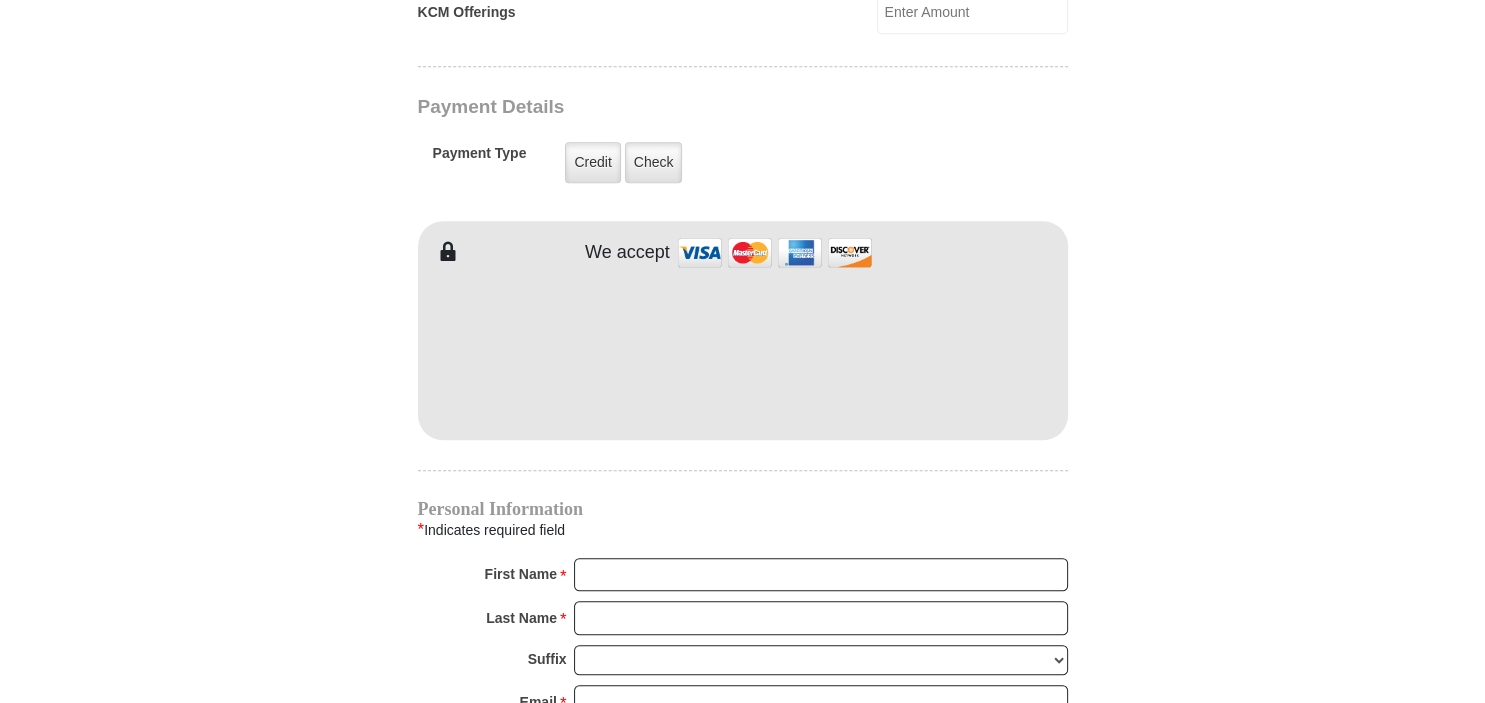 scroll, scrollTop: 1584, scrollLeft: 0, axis: vertical 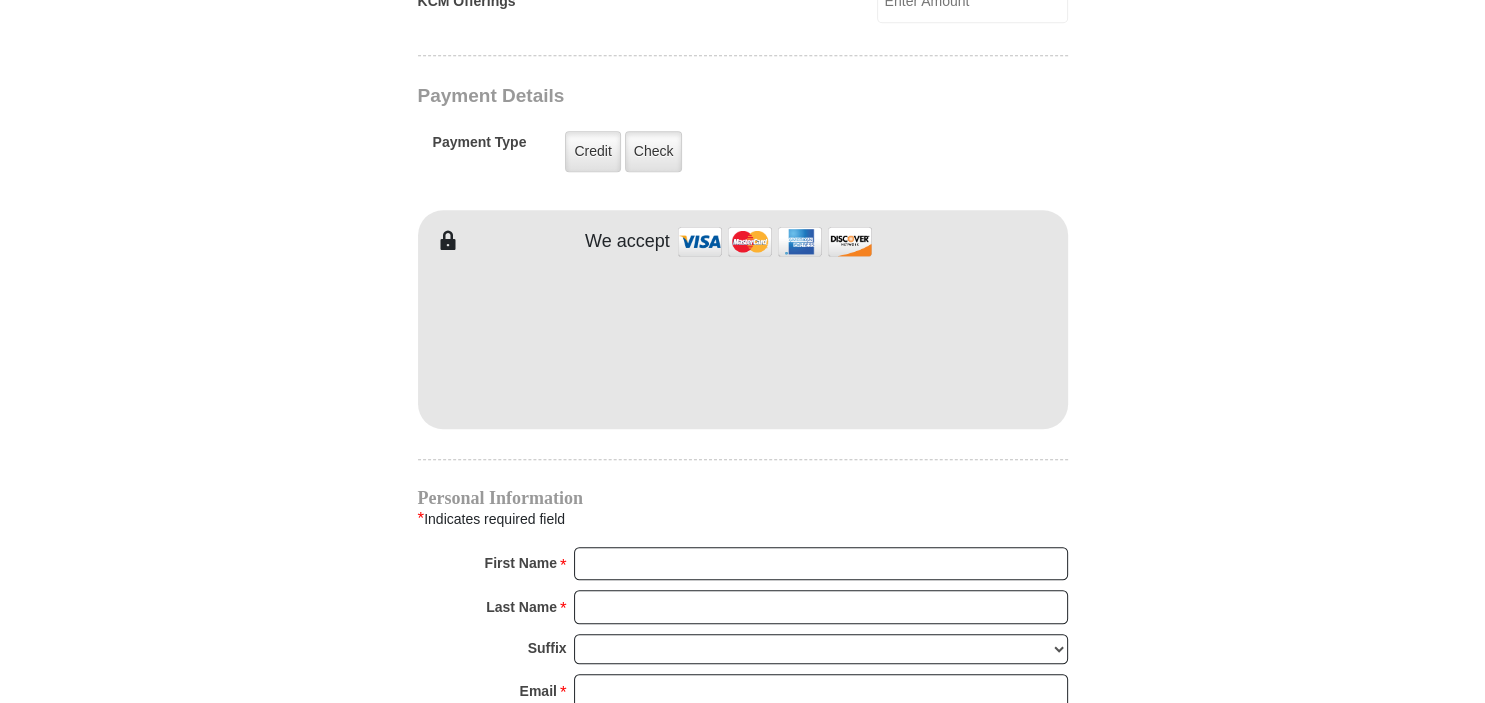 drag, startPoint x: 590, startPoint y: 518, endPoint x: 638, endPoint y: 570, distance: 70.76723 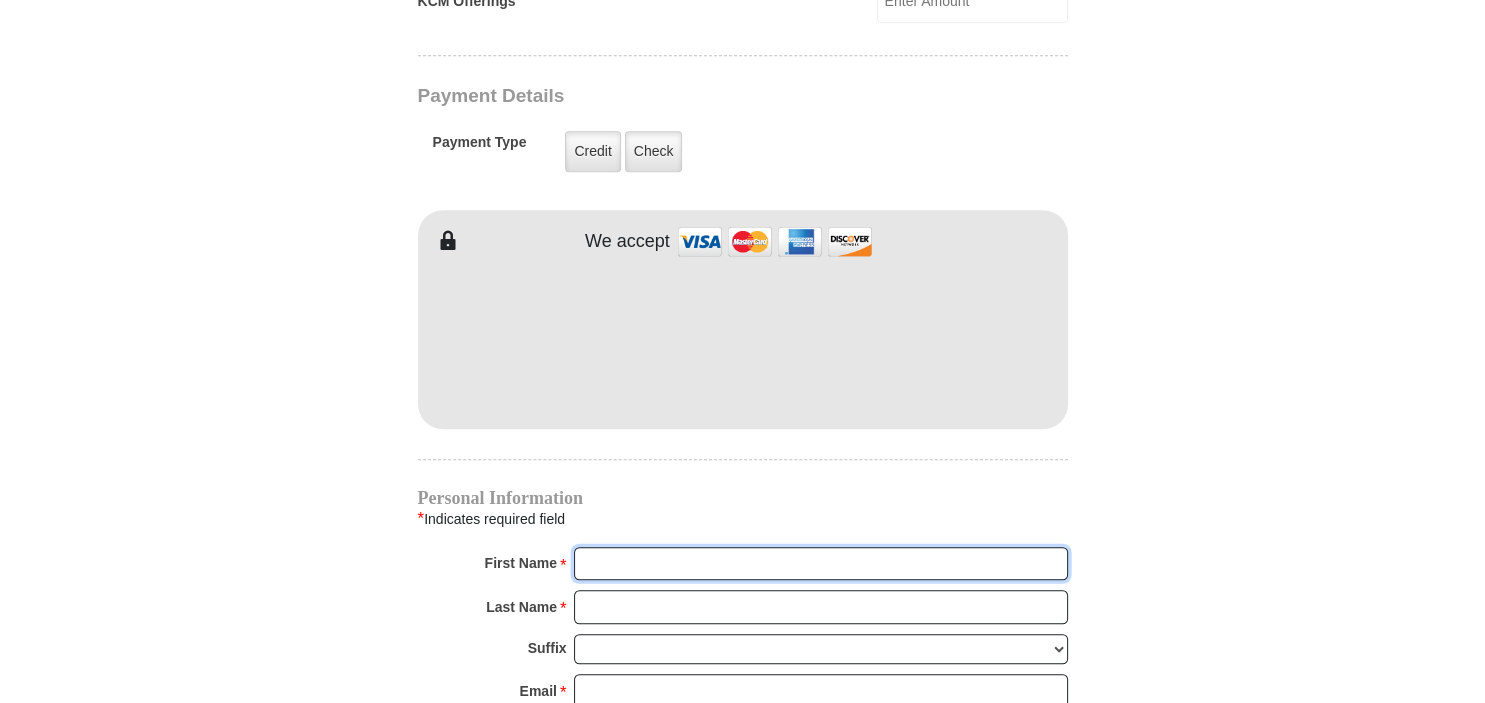 drag, startPoint x: 580, startPoint y: 530, endPoint x: 618, endPoint y: 558, distance: 47.201694 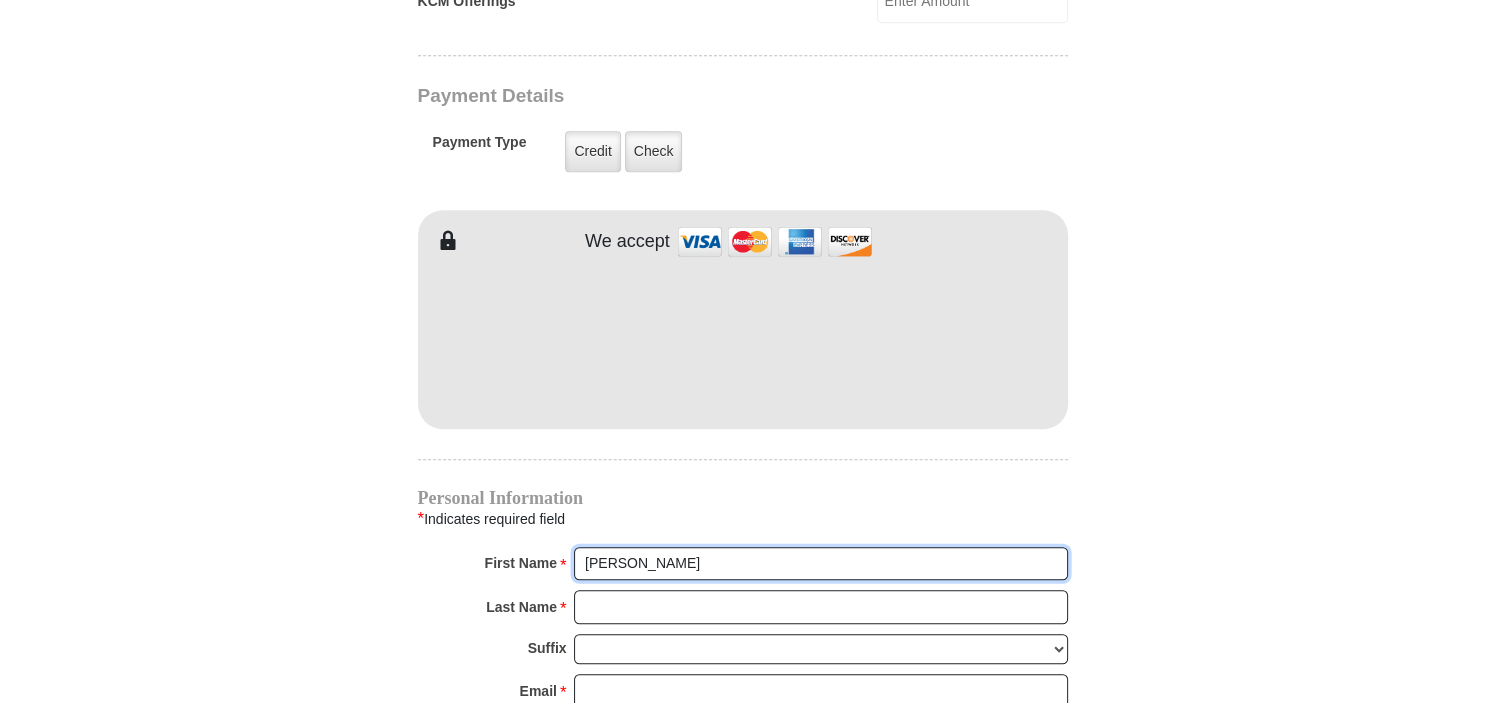 type on "[PERSON_NAME]" 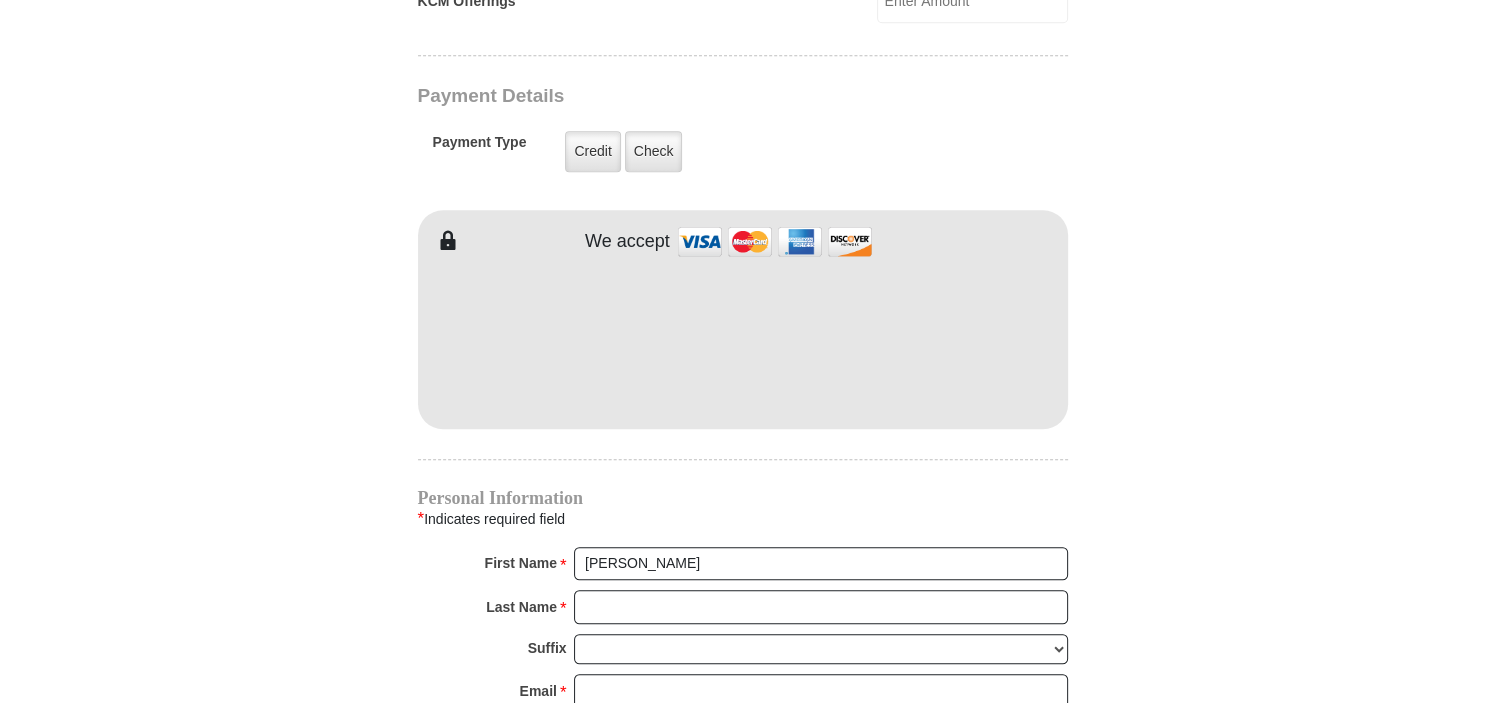 type on "32Preble Stree" 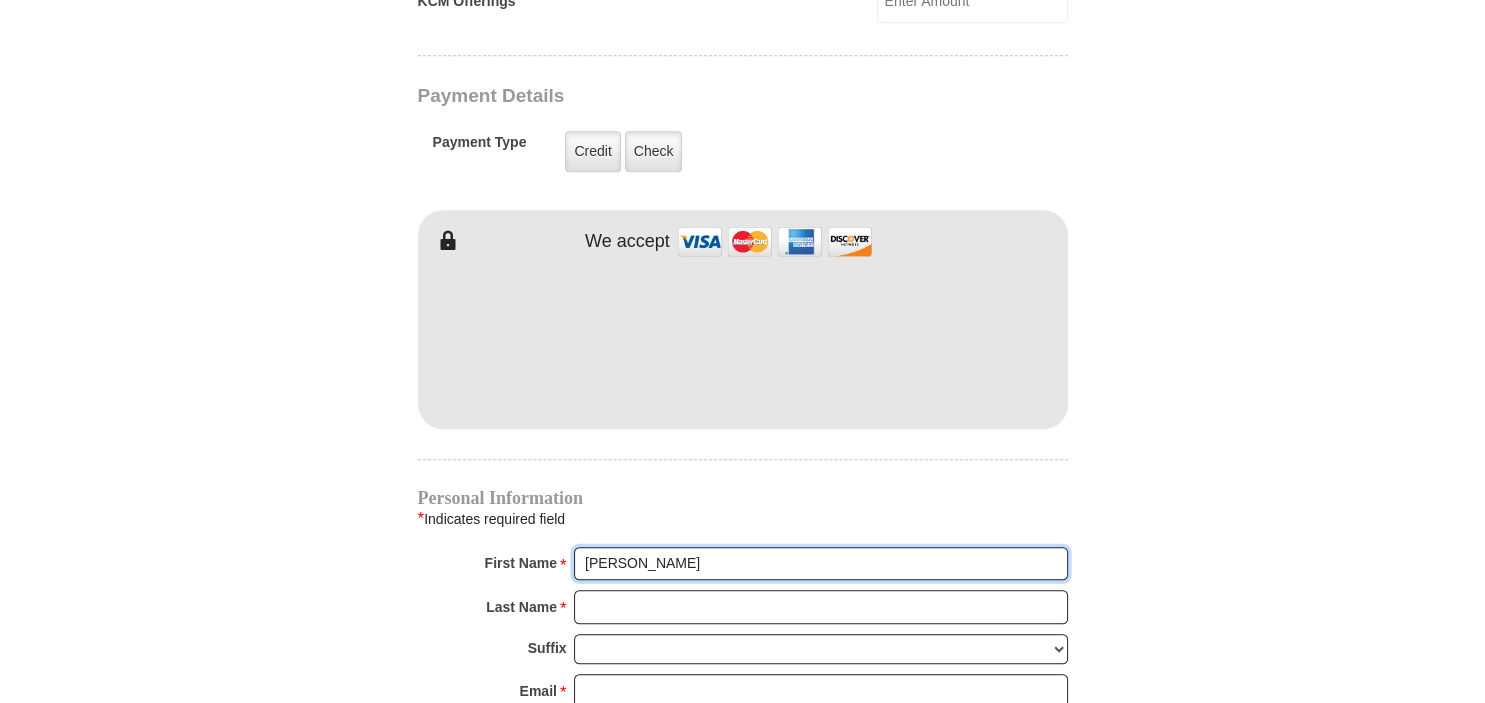 type on "[PERSON_NAME]" 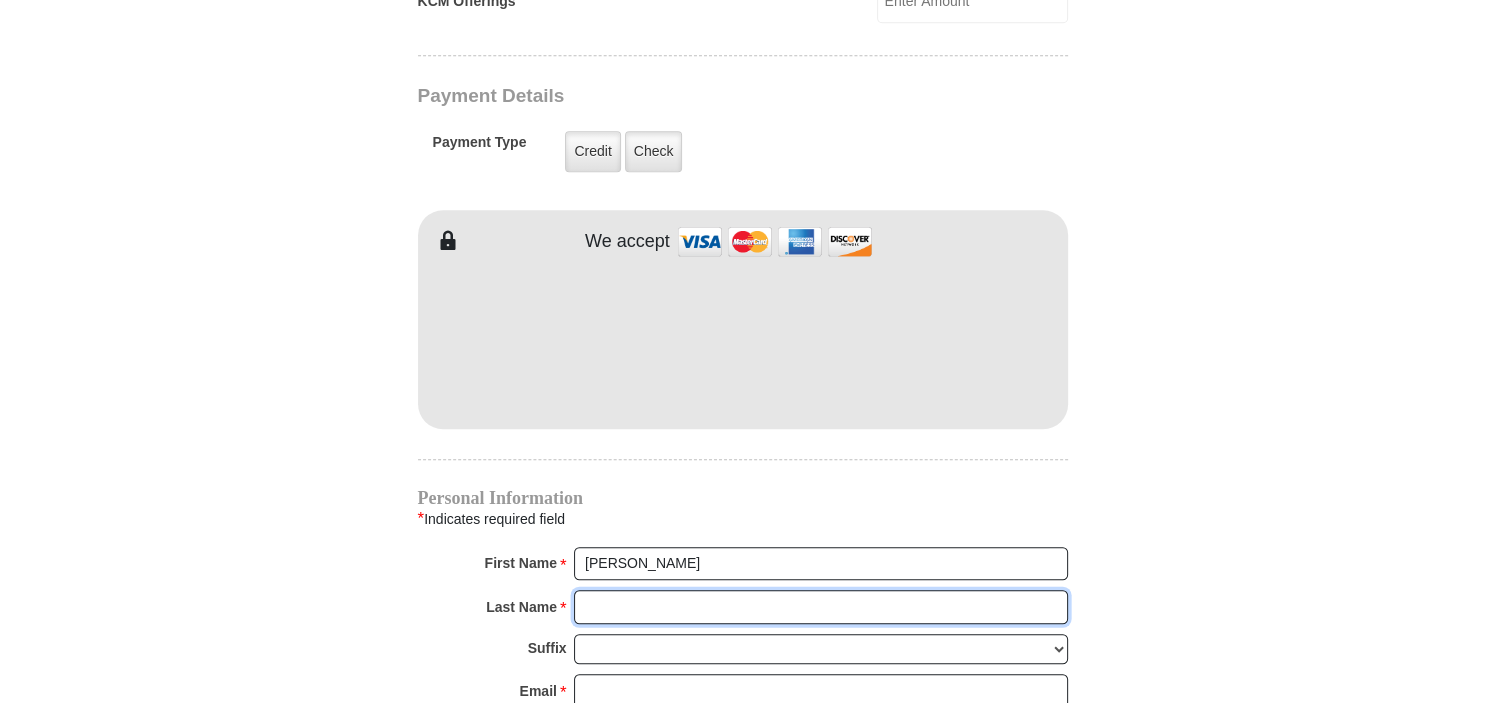 type on "[PERSON_NAME]" 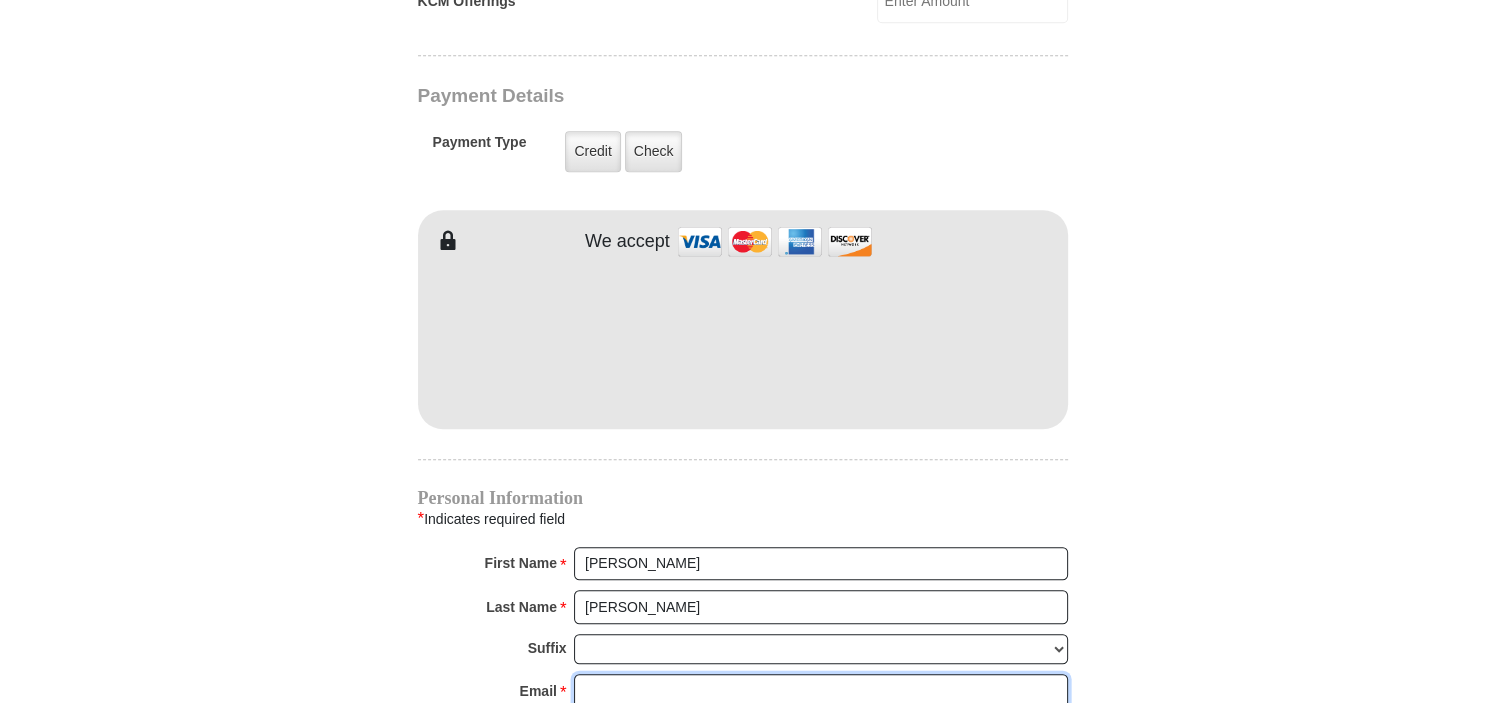 type on "[EMAIL_ADDRESS][DOMAIN_NAME]" 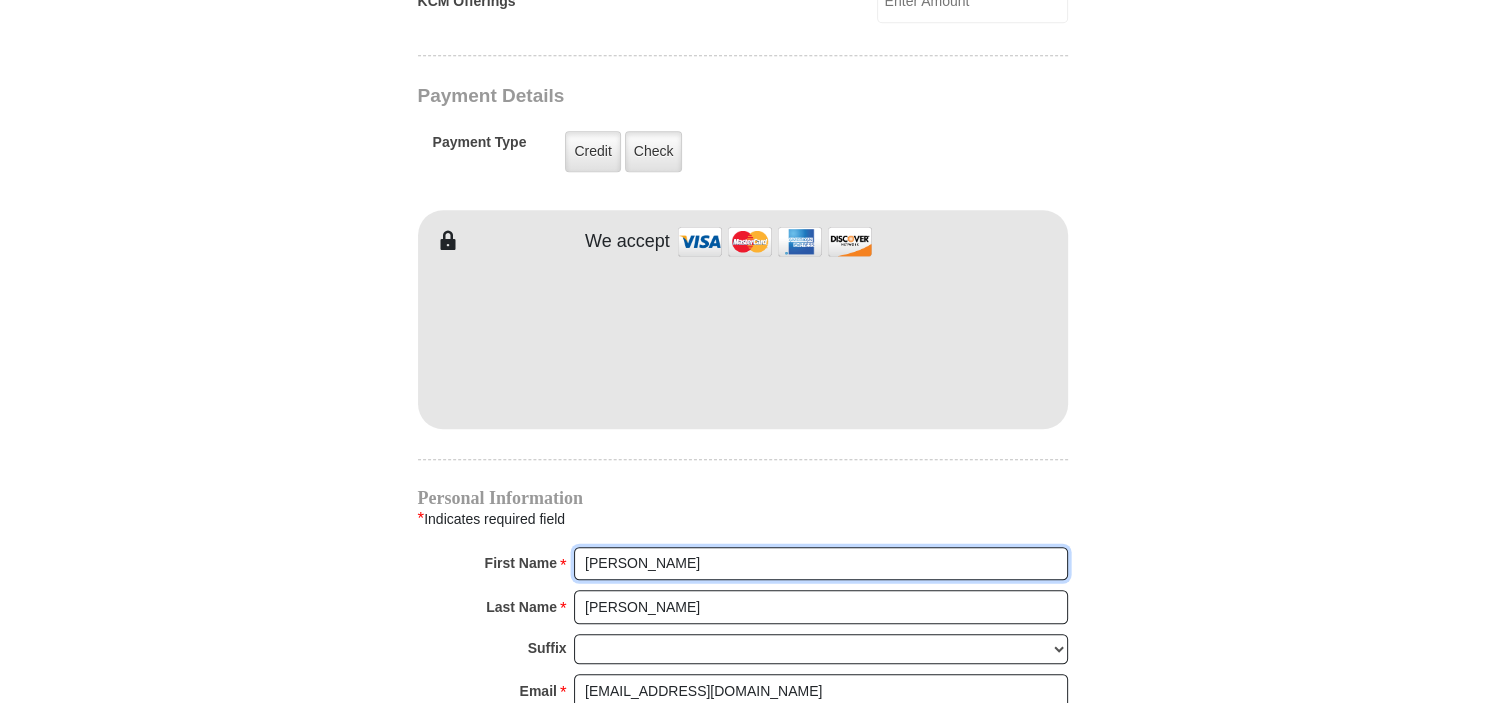 type on "32Preble Stree" 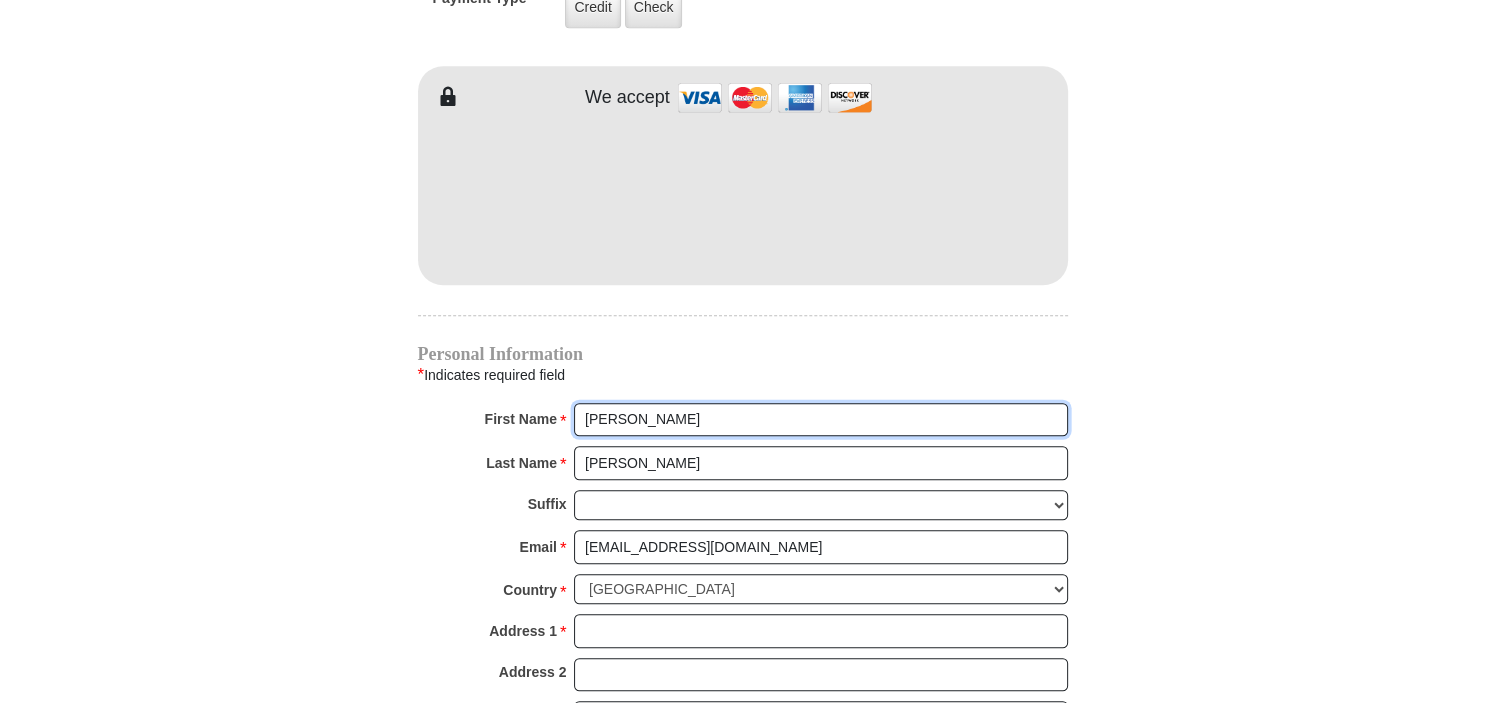 scroll, scrollTop: 1795, scrollLeft: 0, axis: vertical 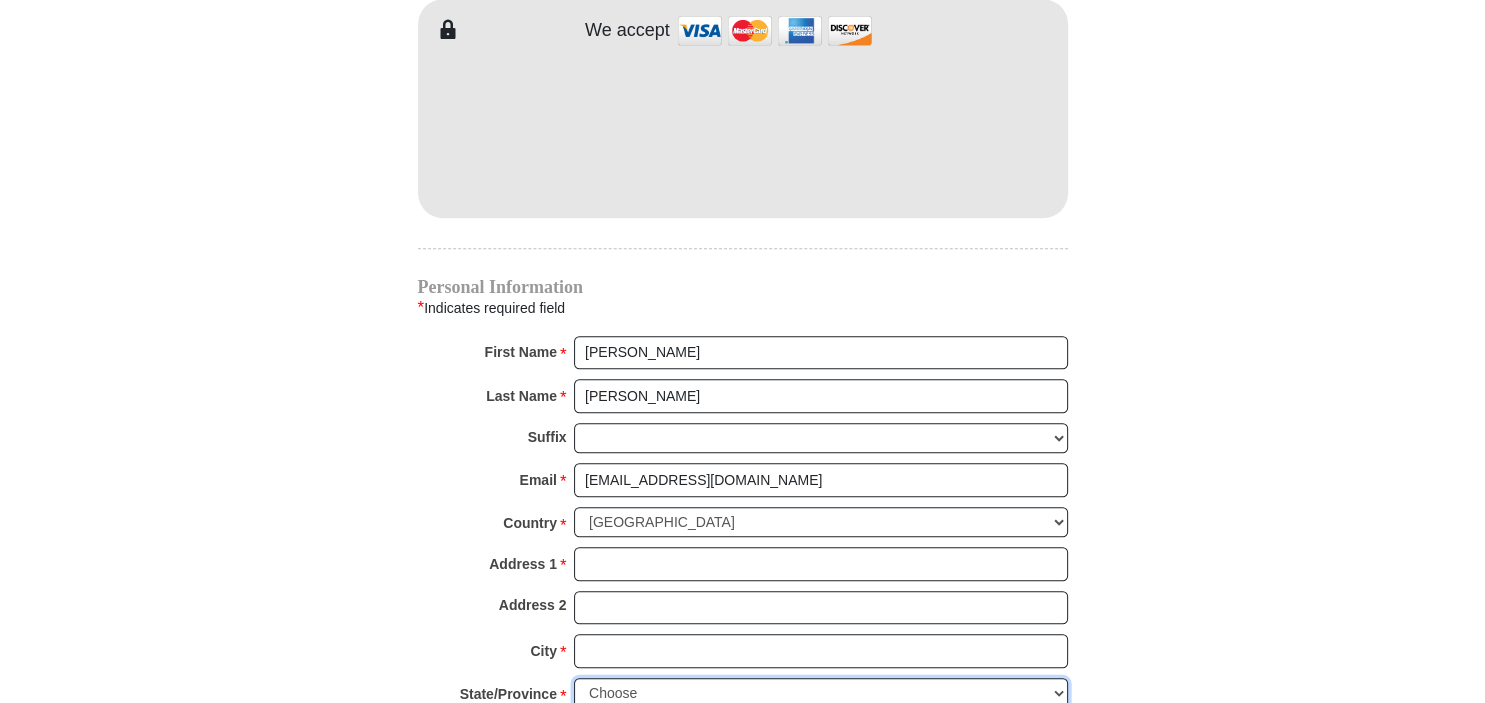 click on "Choose [US_STATE] [US_STATE] [US_STATE] [US_STATE] [US_STATE] Armed Forces Americas Armed Forces Europe Armed Forces Pacific [US_STATE] [US_STATE] [US_STATE] [US_STATE] [US_STATE] [US_STATE] [US_STATE] [US_STATE] [US_STATE] [US_STATE] [US_STATE] [US_STATE] [US_STATE] [US_STATE] [US_STATE] [US_STATE] [US_STATE] [US_STATE] [PERSON_NAME][US_STATE] [US_STATE] [US_STATE] [US_STATE] [US_STATE] [US_STATE] [US_STATE] [US_STATE] [US_STATE] [US_STATE] [US_STATE] [US_STATE] [US_STATE] [US_STATE] [US_STATE] [US_STATE] [US_STATE] [US_STATE] [US_STATE] [US_STATE] [US_STATE] [US_STATE] [US_STATE] [US_STATE] [US_STATE] [US_STATE] [US_STATE] [US_STATE] [US_STATE] [US_STATE] [GEOGRAPHIC_DATA] [US_STATE][PERSON_NAME][US_STATE] [US_STATE][PERSON_NAME] [US_STATE] [US_STATE]" at bounding box center [821, 693] 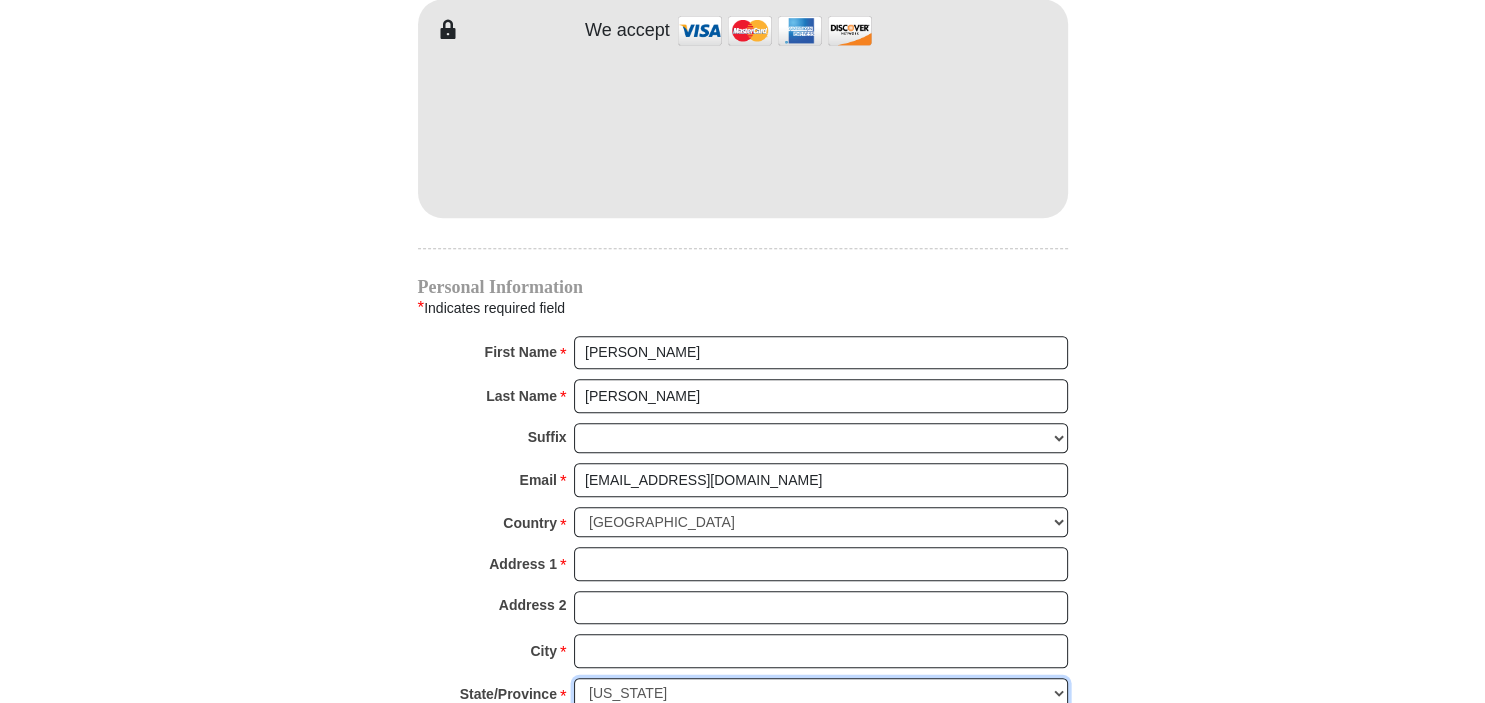 click on "[US_STATE]" at bounding box center [0, 0] 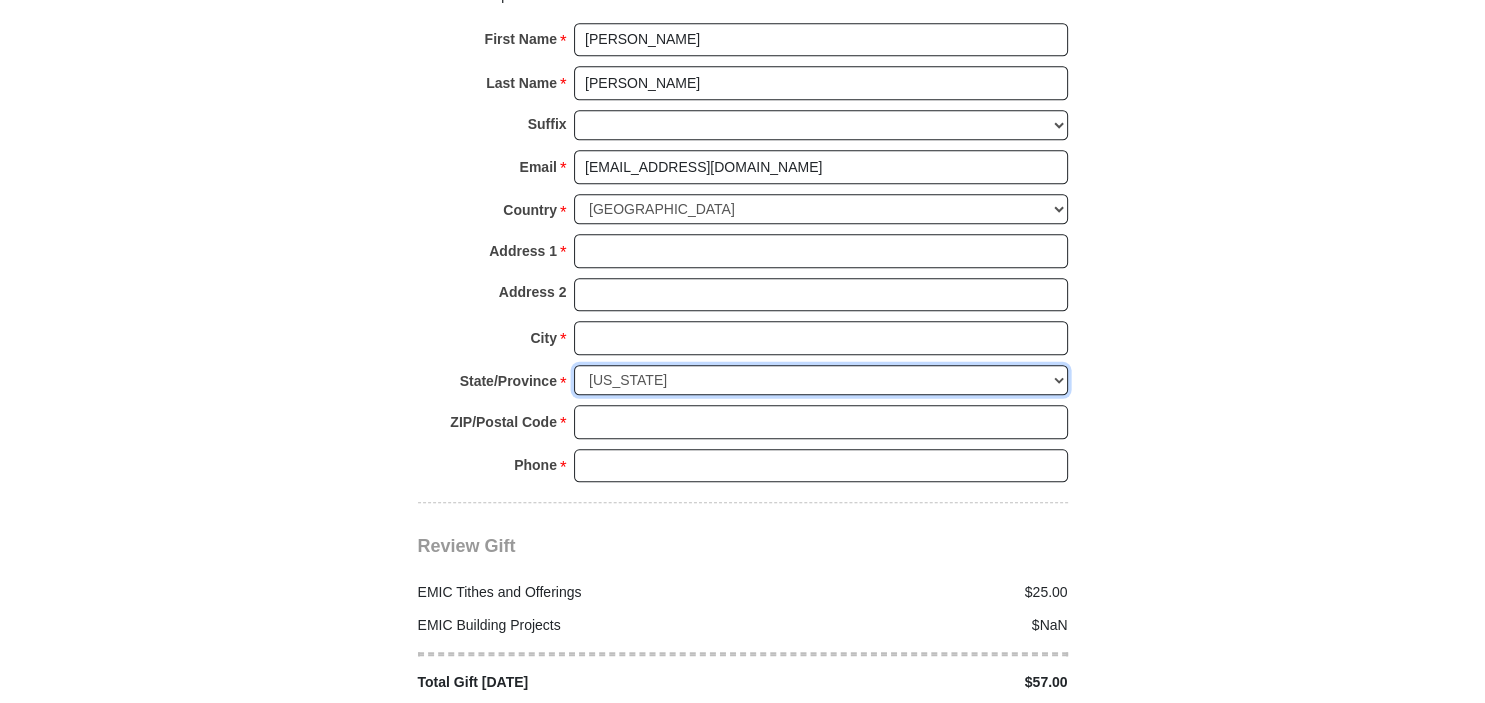 scroll, scrollTop: 2112, scrollLeft: 0, axis: vertical 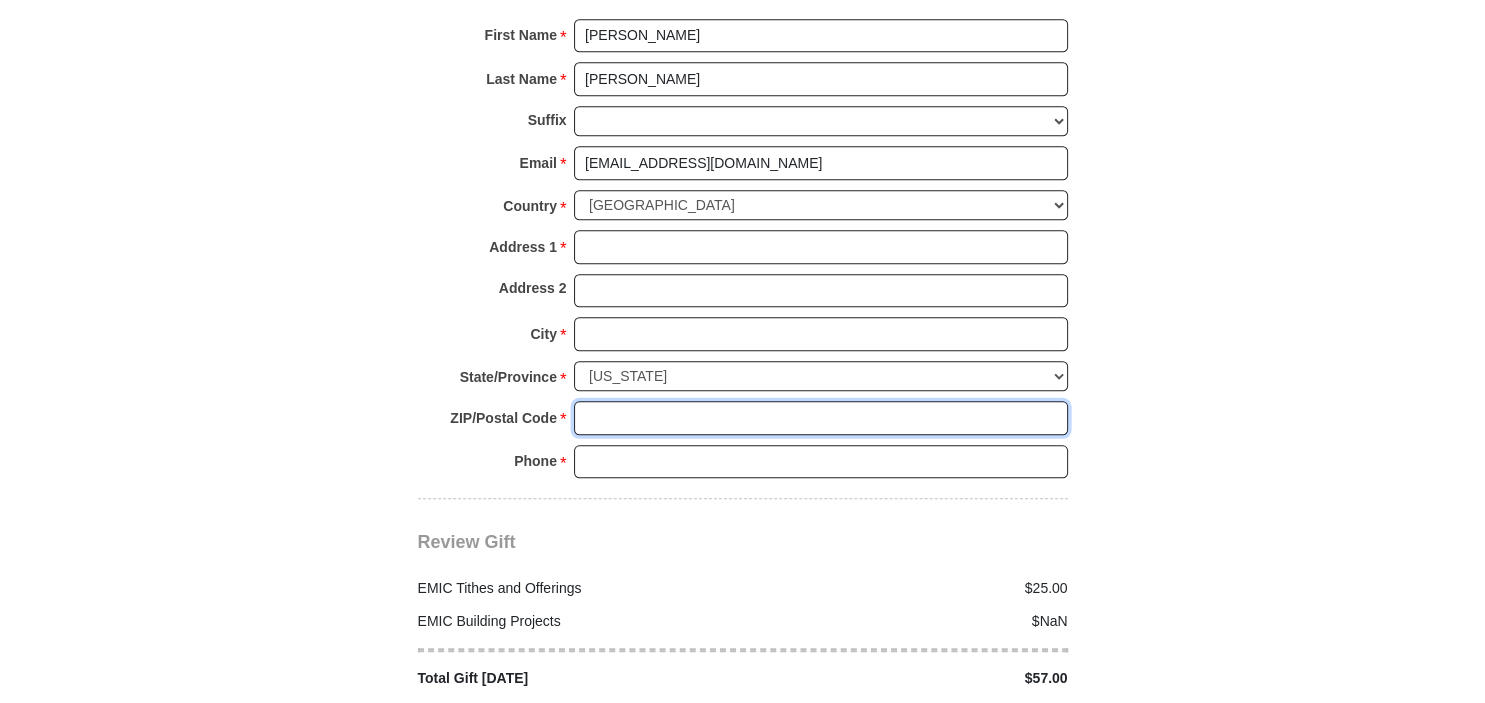 click on "ZIP/Postal Code
*" at bounding box center [821, 418] 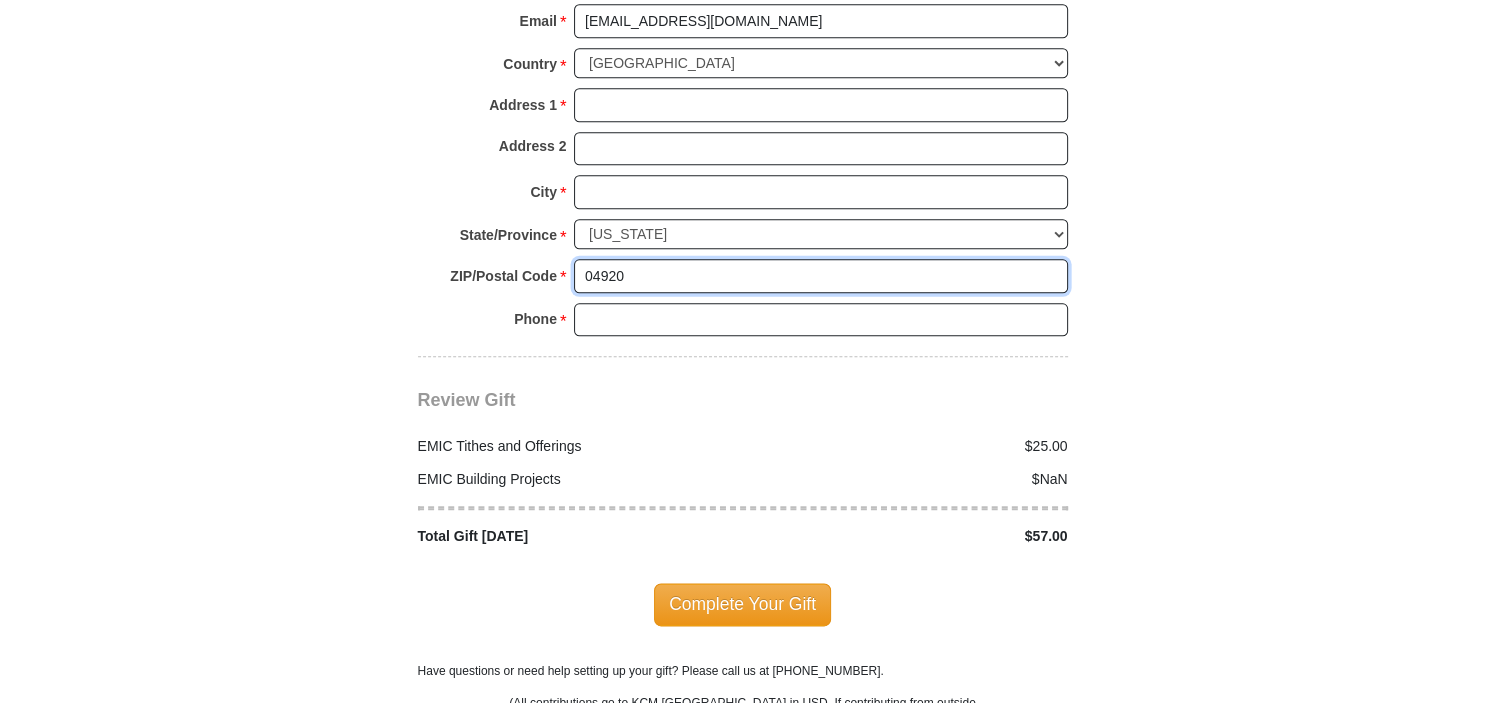 scroll, scrollTop: 2428, scrollLeft: 0, axis: vertical 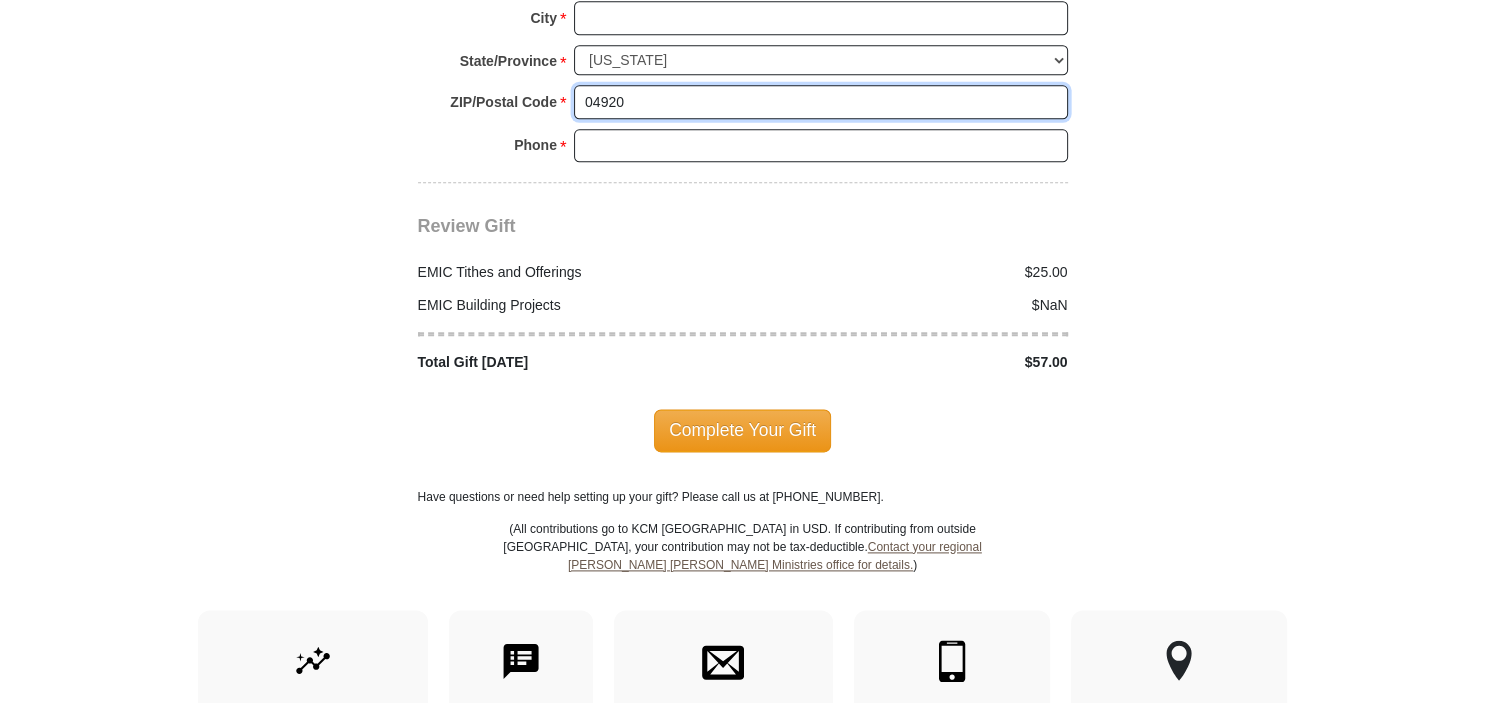 type on "04920" 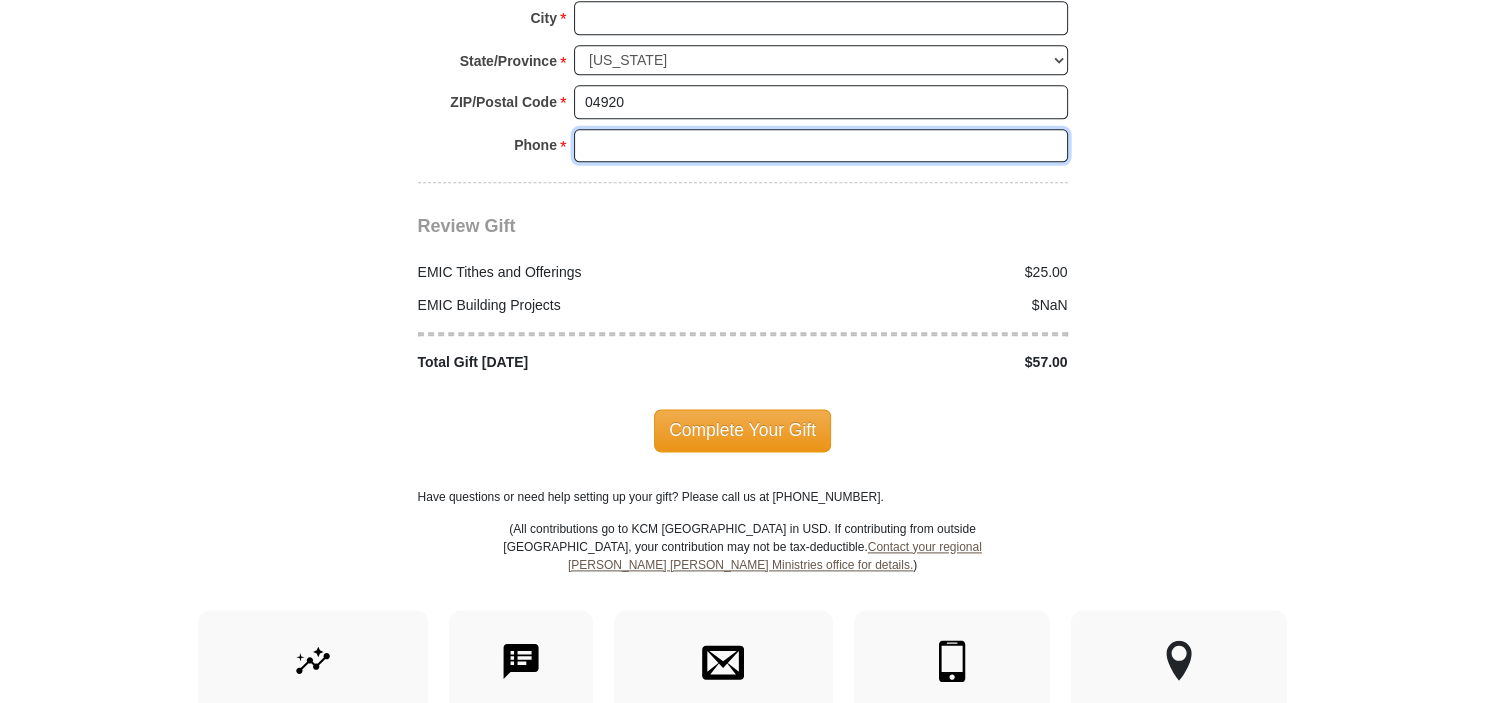 drag, startPoint x: 588, startPoint y: 98, endPoint x: 597, endPoint y: 110, distance: 15 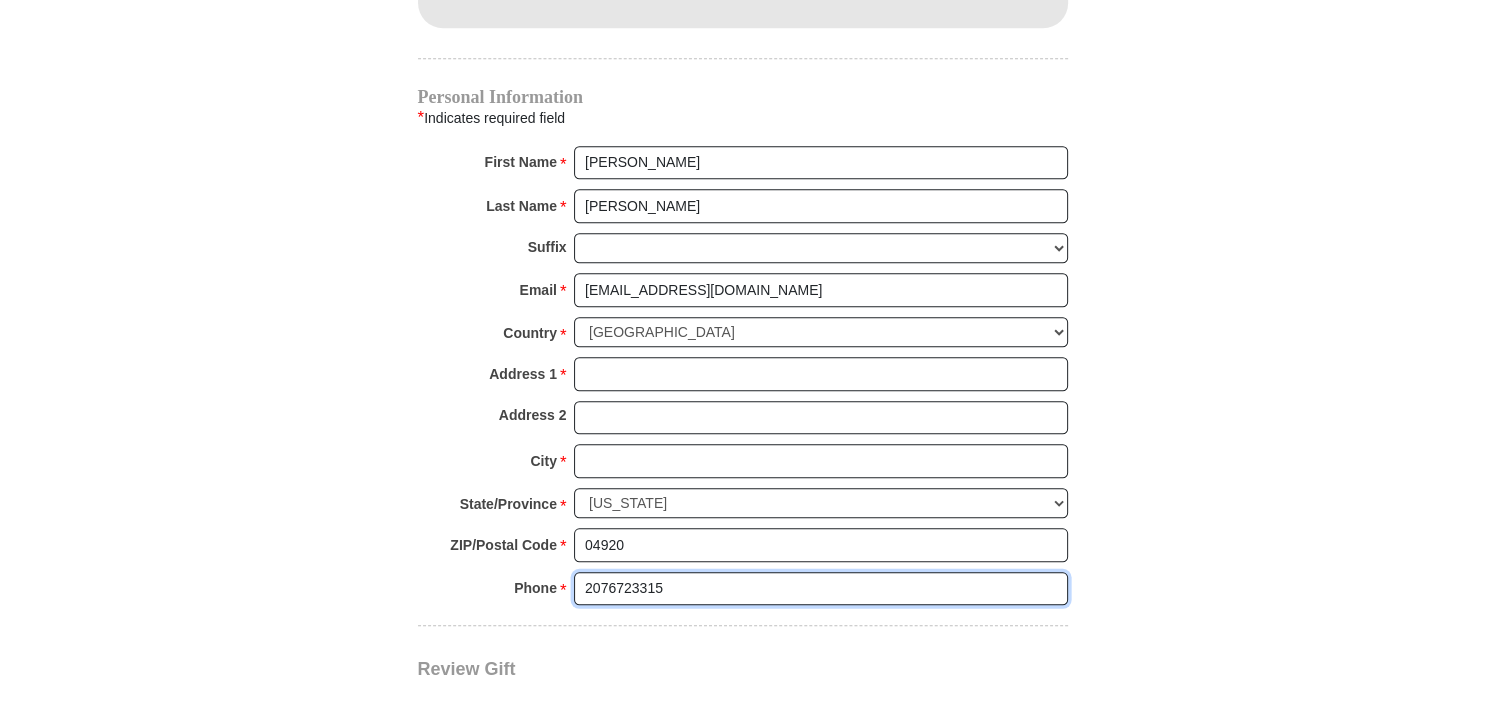 scroll, scrollTop: 1584, scrollLeft: 0, axis: vertical 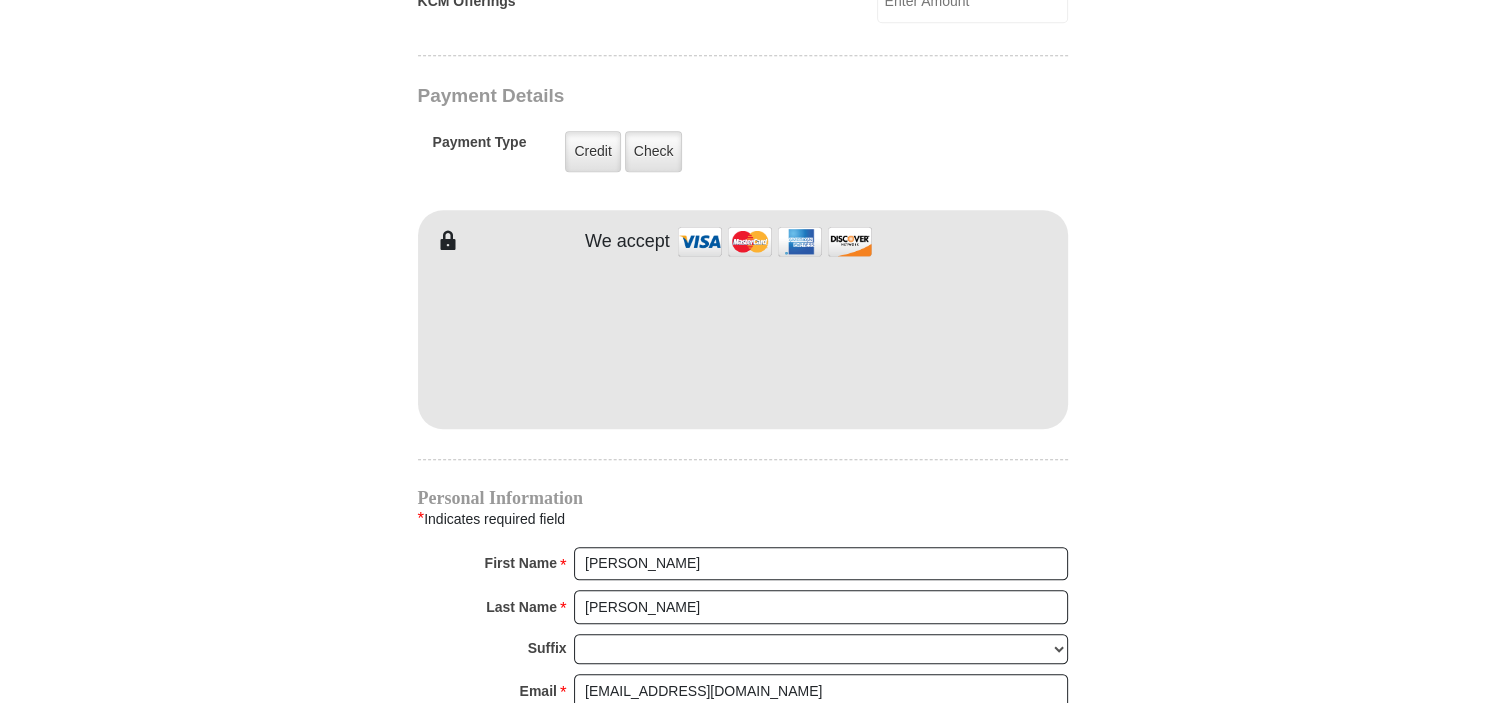 type on "2076723315" 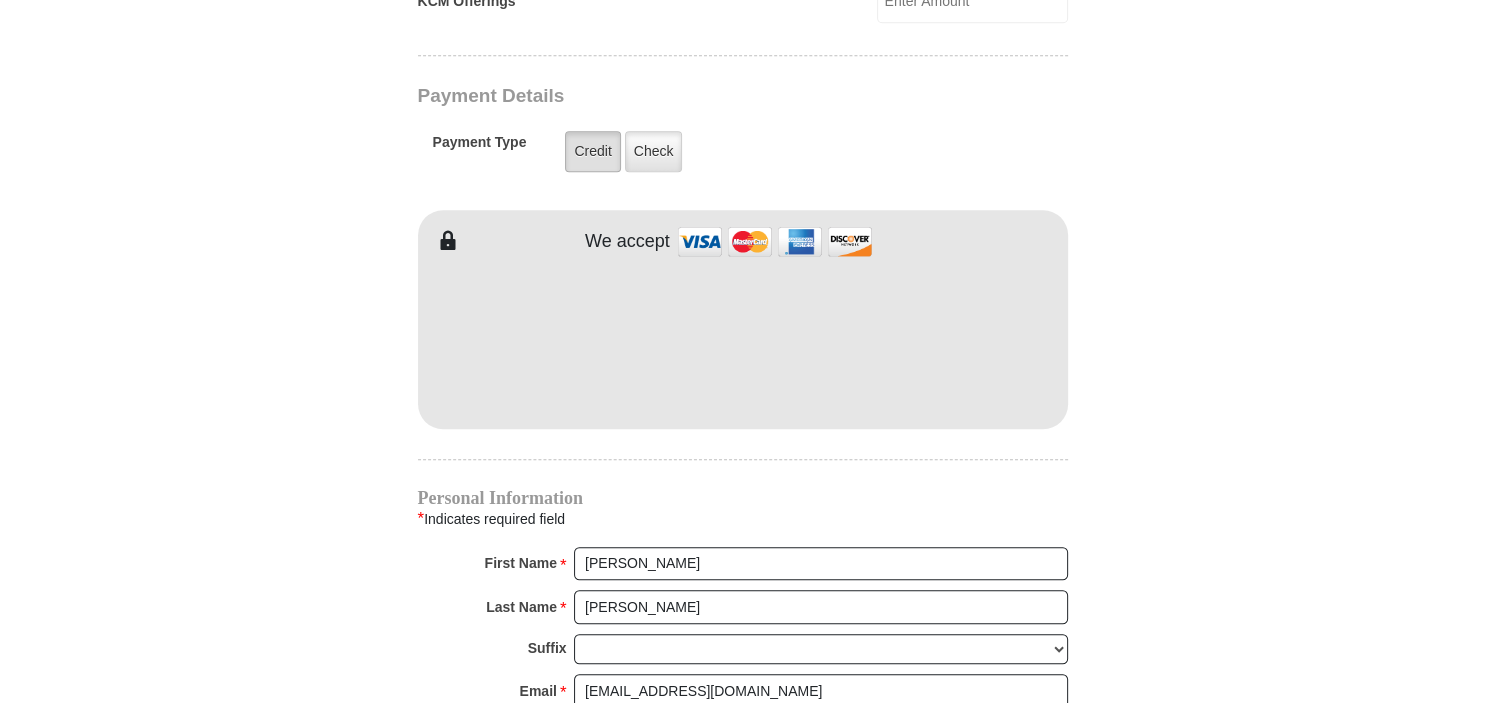 click on "Credit" at bounding box center [592, 151] 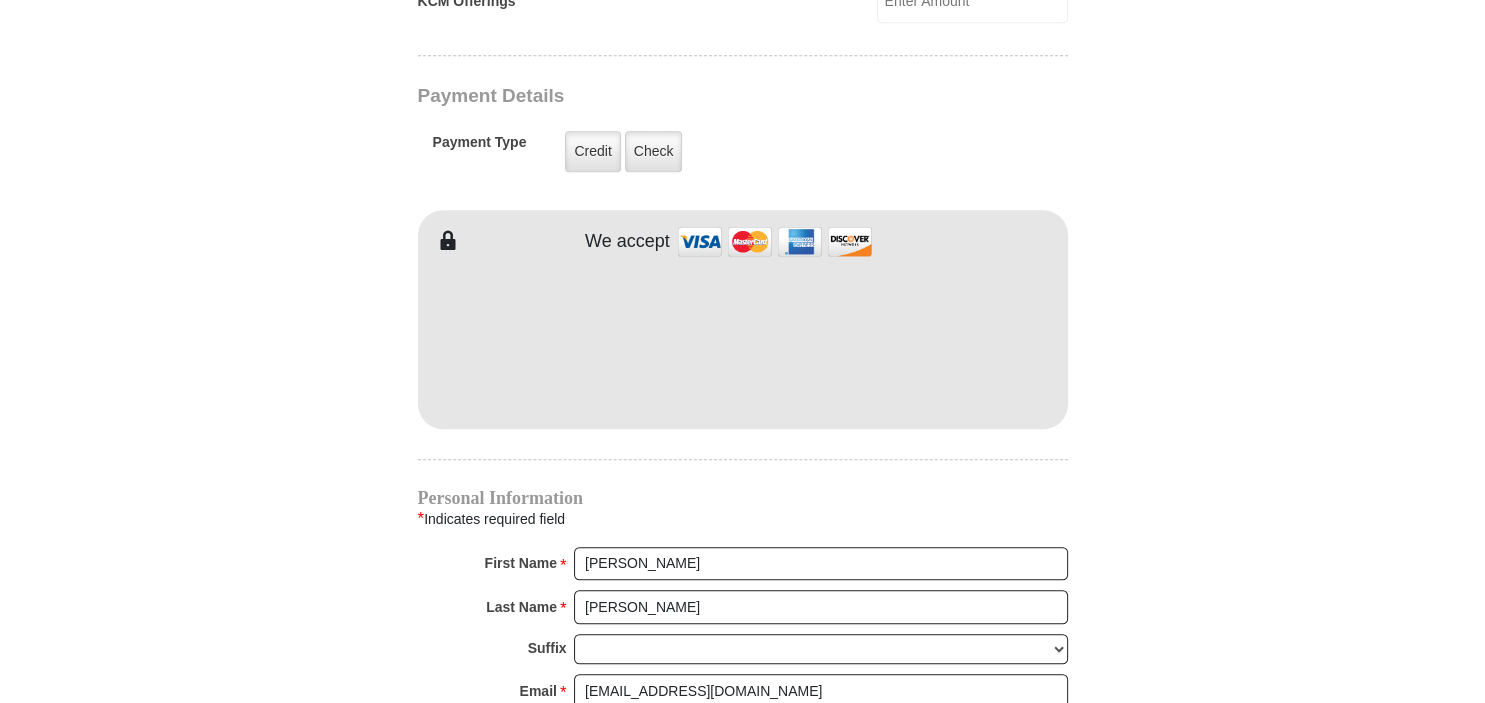 click at bounding box center [775, 241] 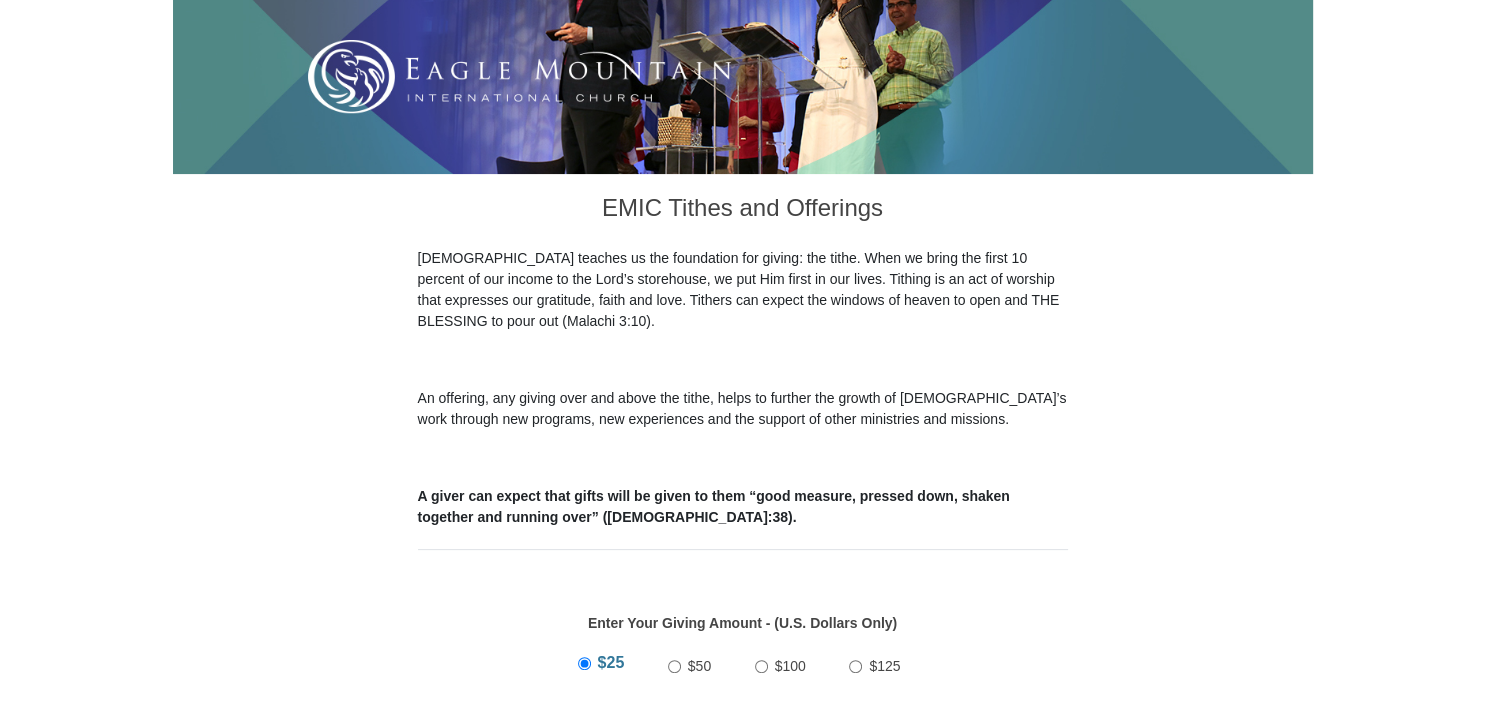 scroll, scrollTop: 105, scrollLeft: 0, axis: vertical 